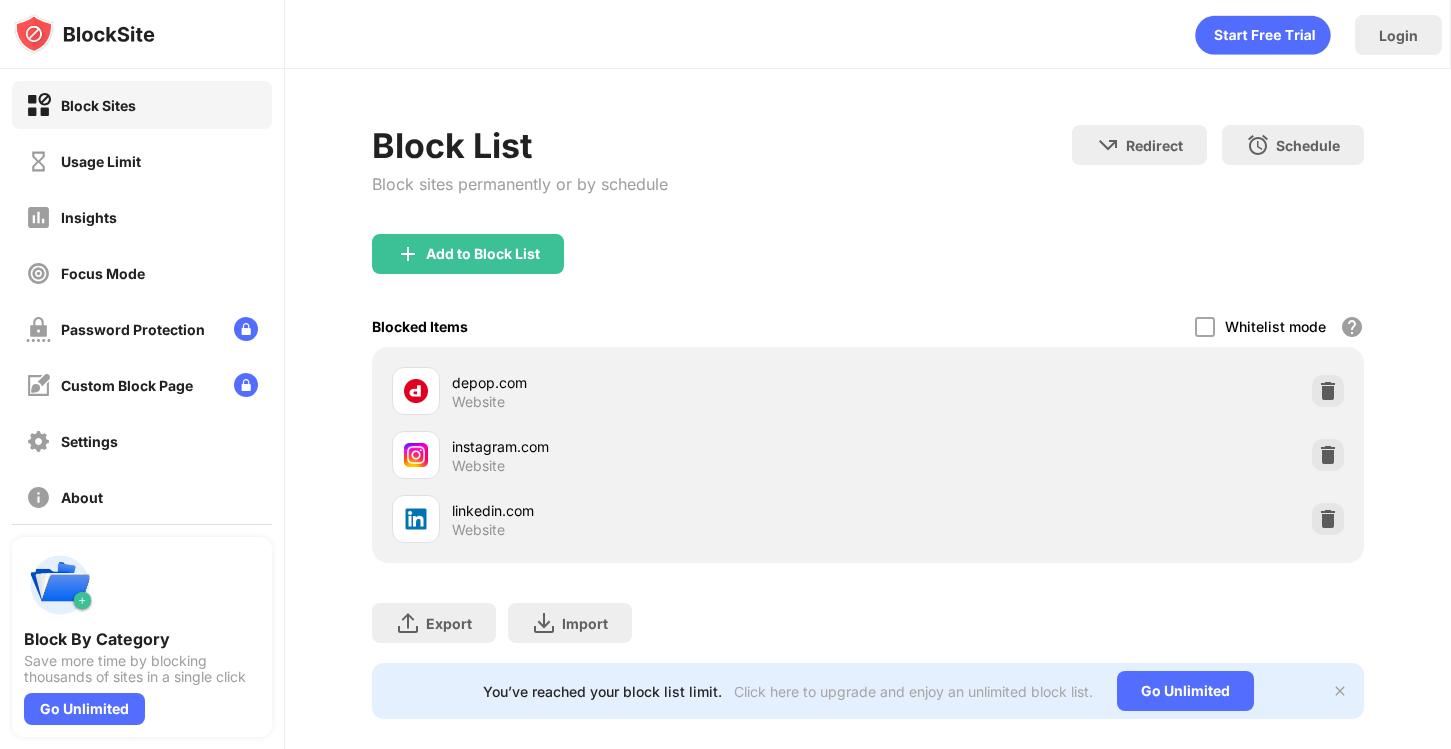 scroll, scrollTop: 0, scrollLeft: 0, axis: both 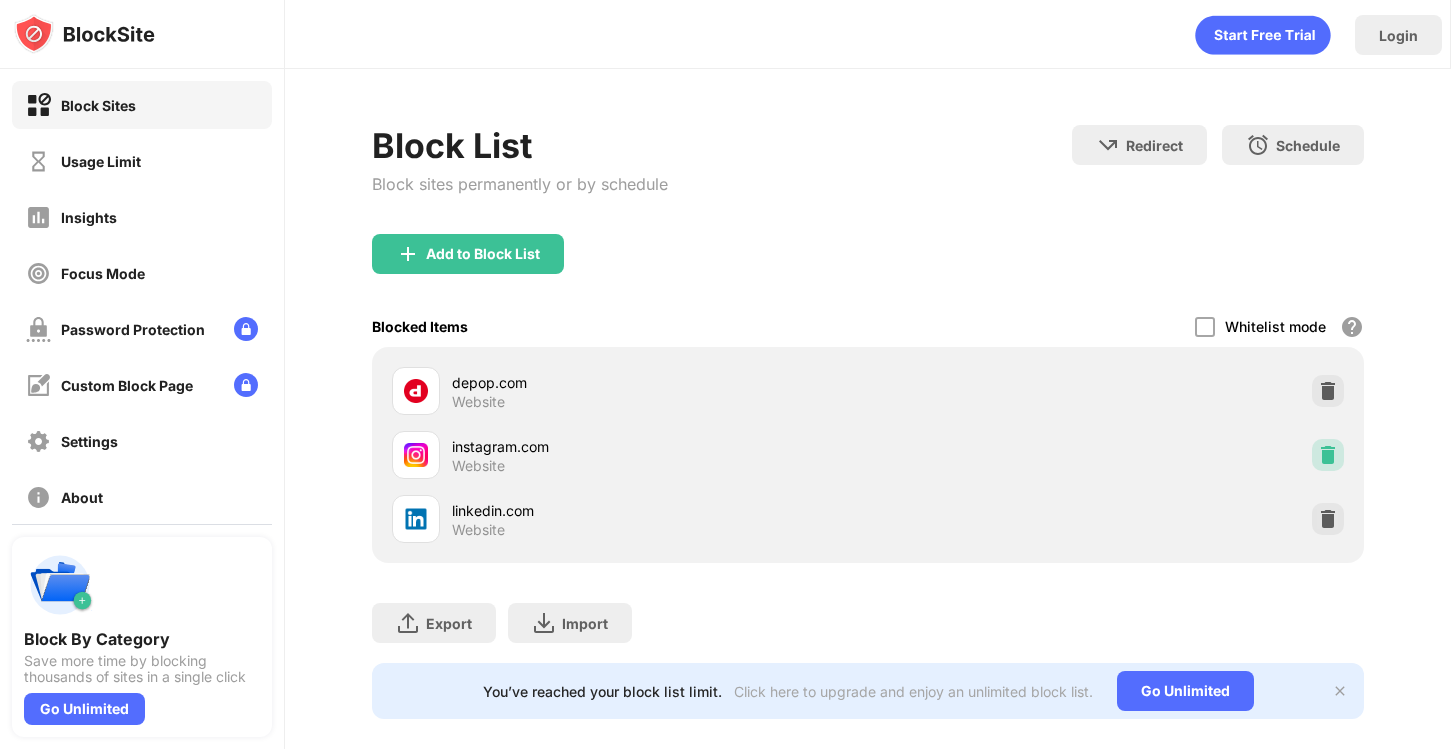 click at bounding box center [1328, 455] 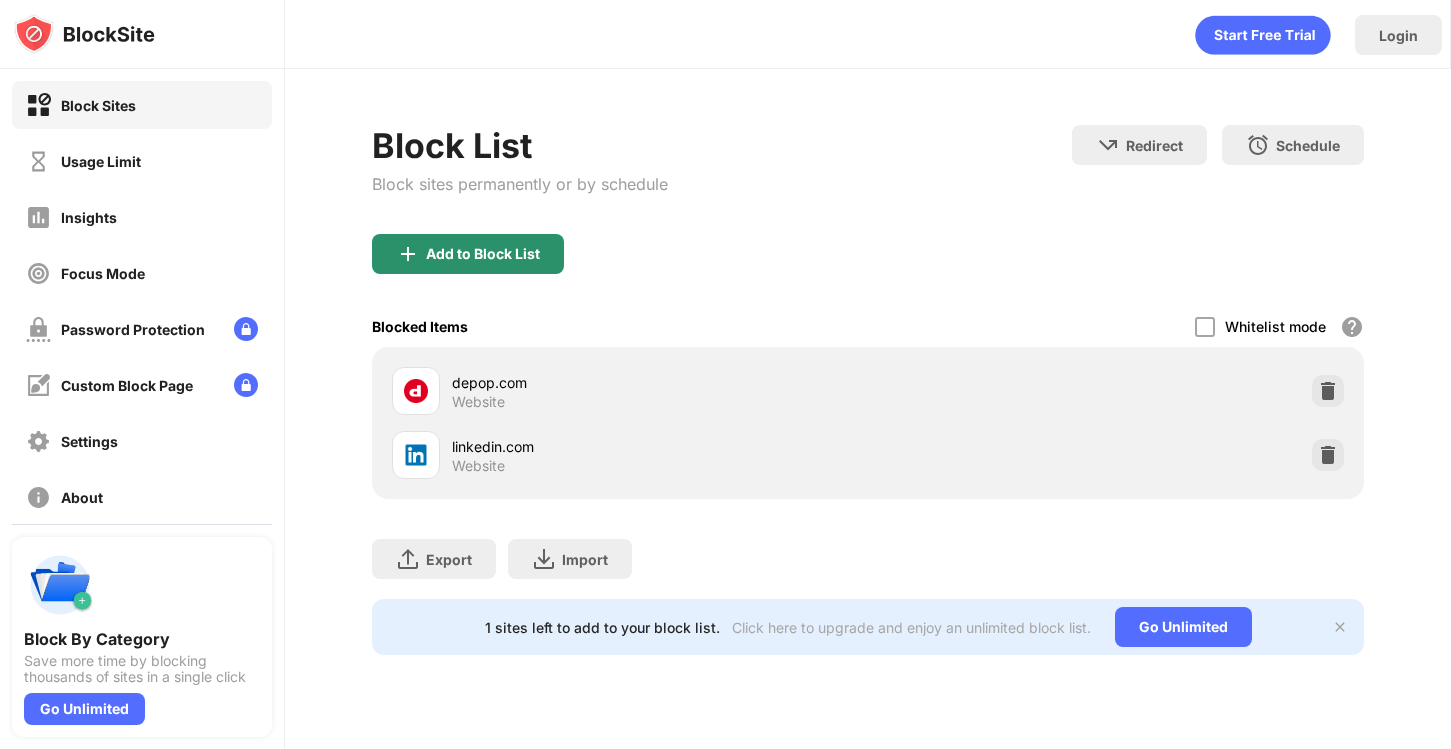 click on "Add to Block List" at bounding box center (483, 254) 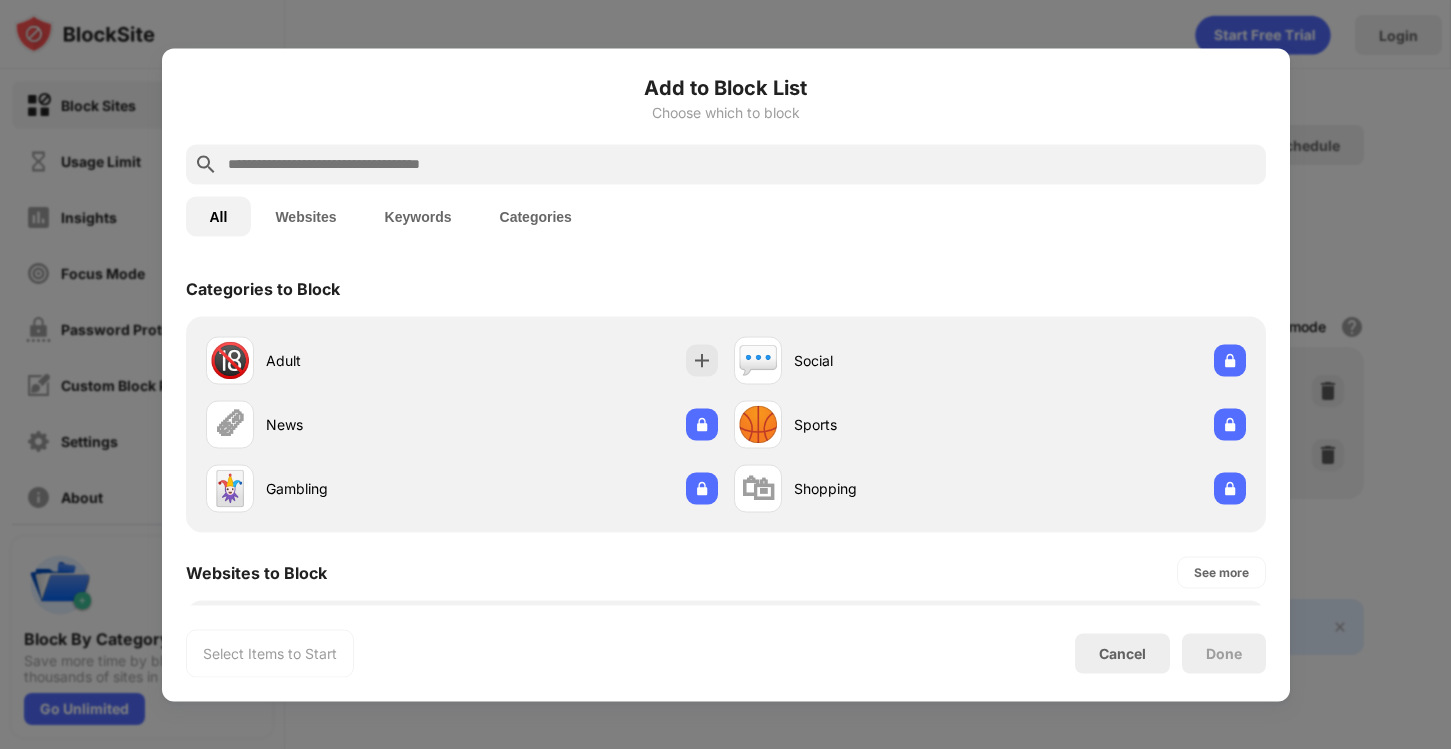 click at bounding box center [742, 164] 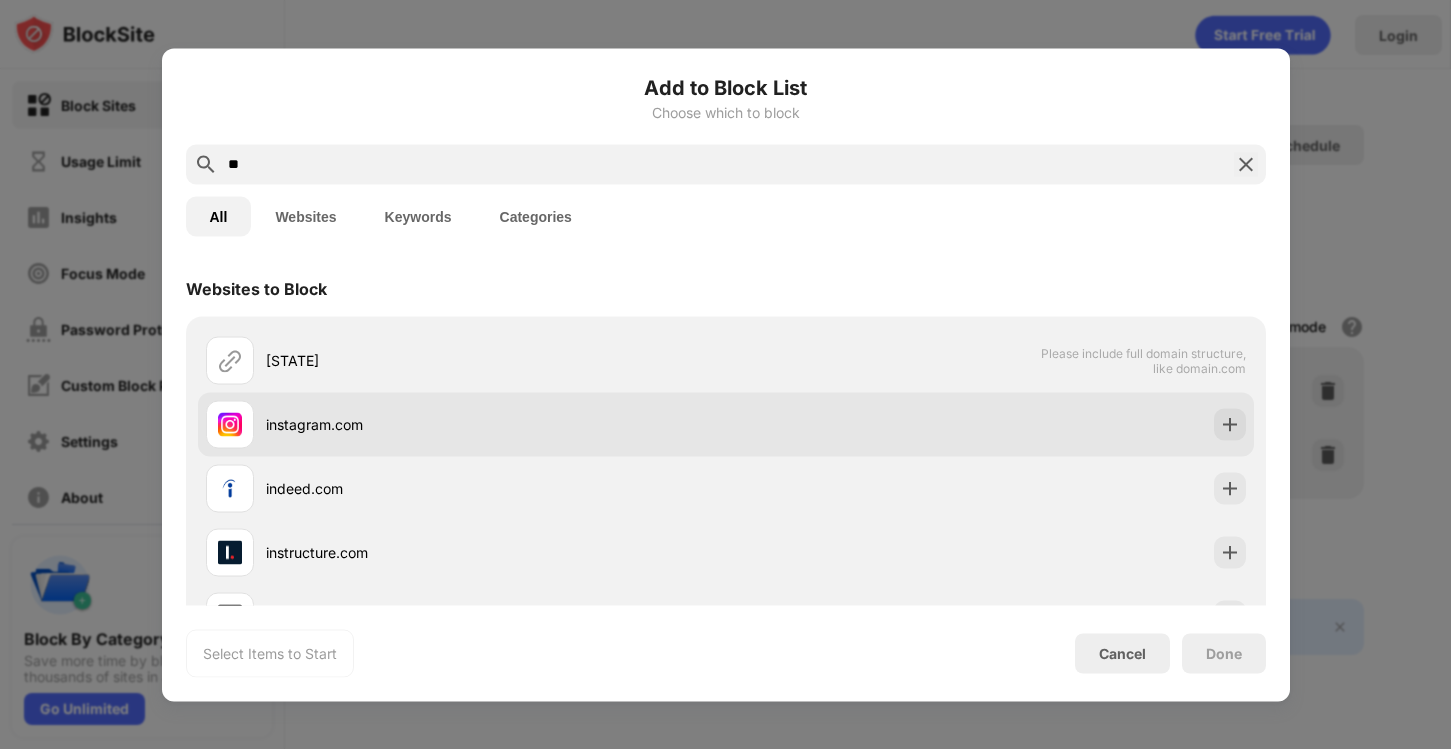 type on "**" 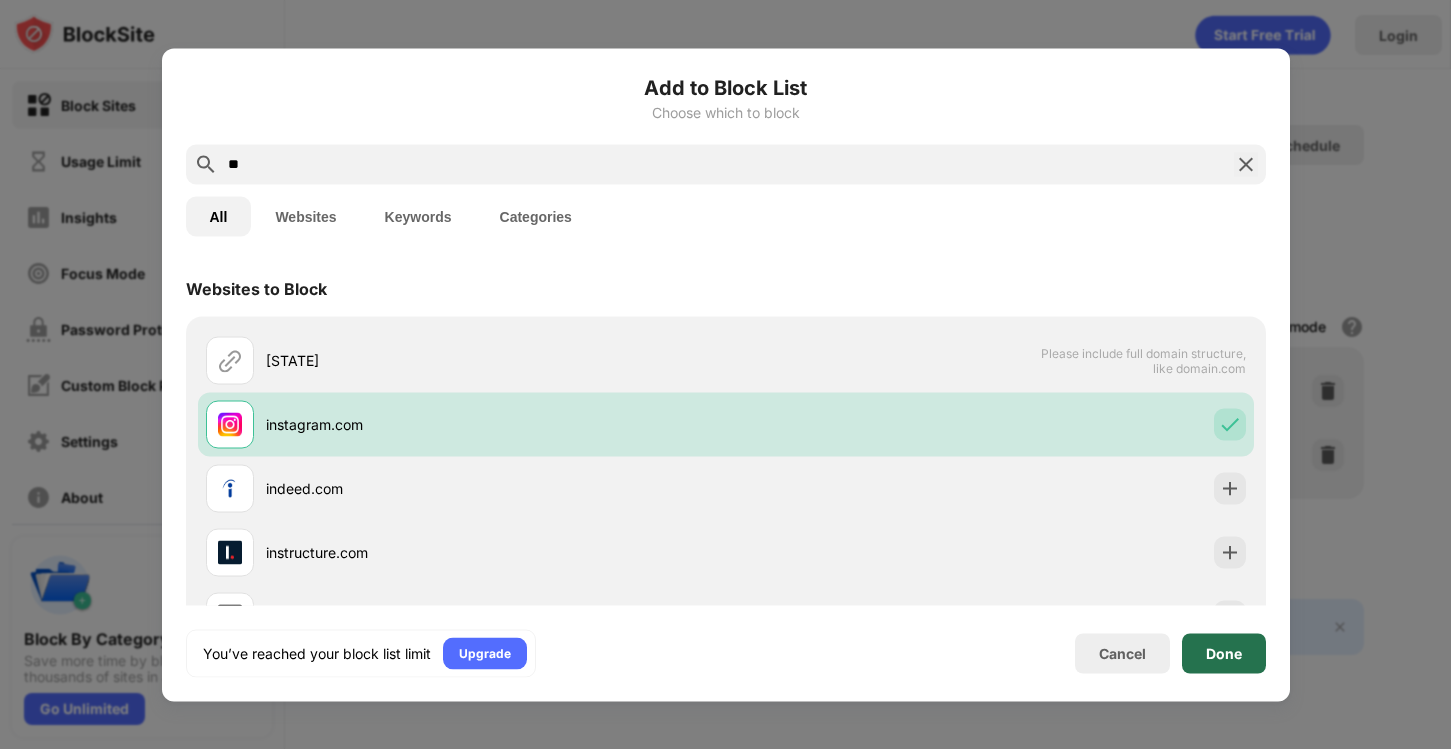 click on "Done" at bounding box center (1224, 653) 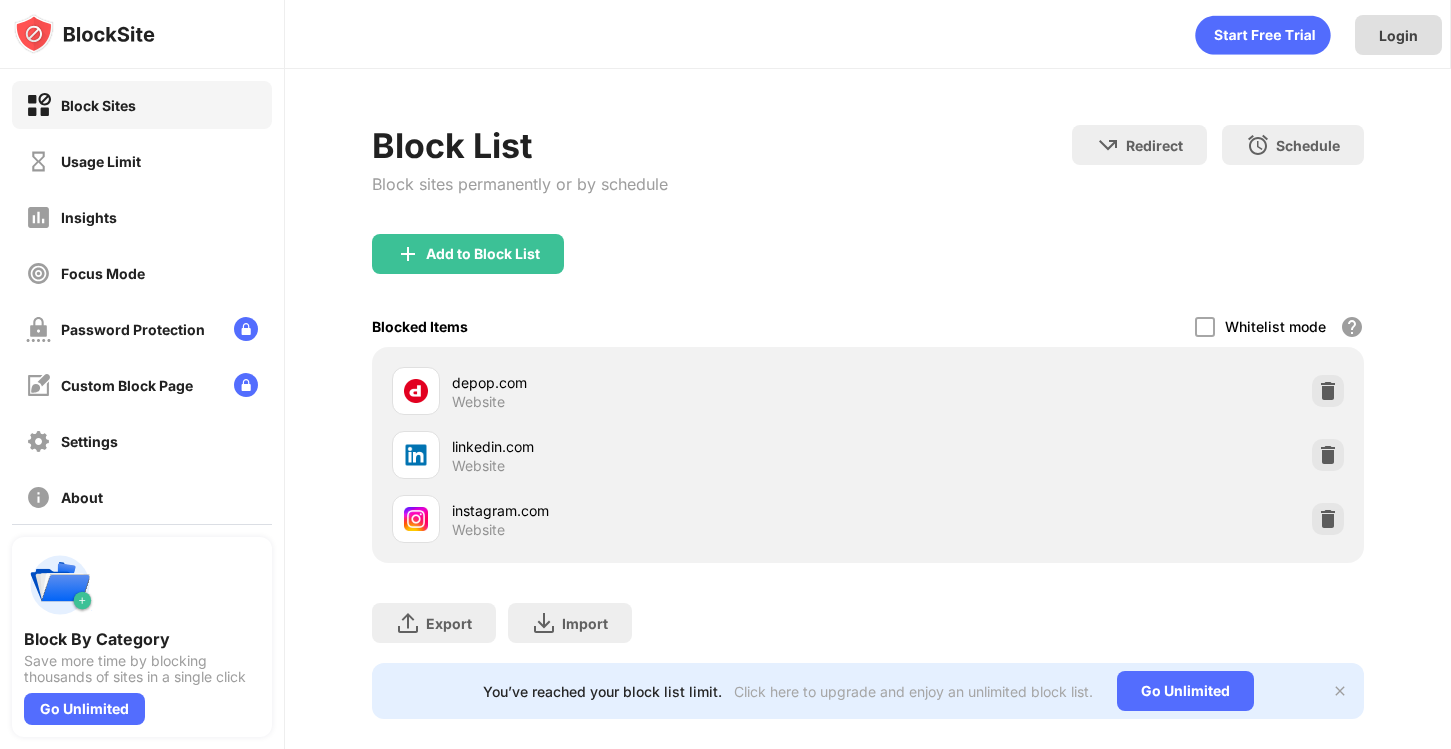 click on "Login" at bounding box center (1398, 35) 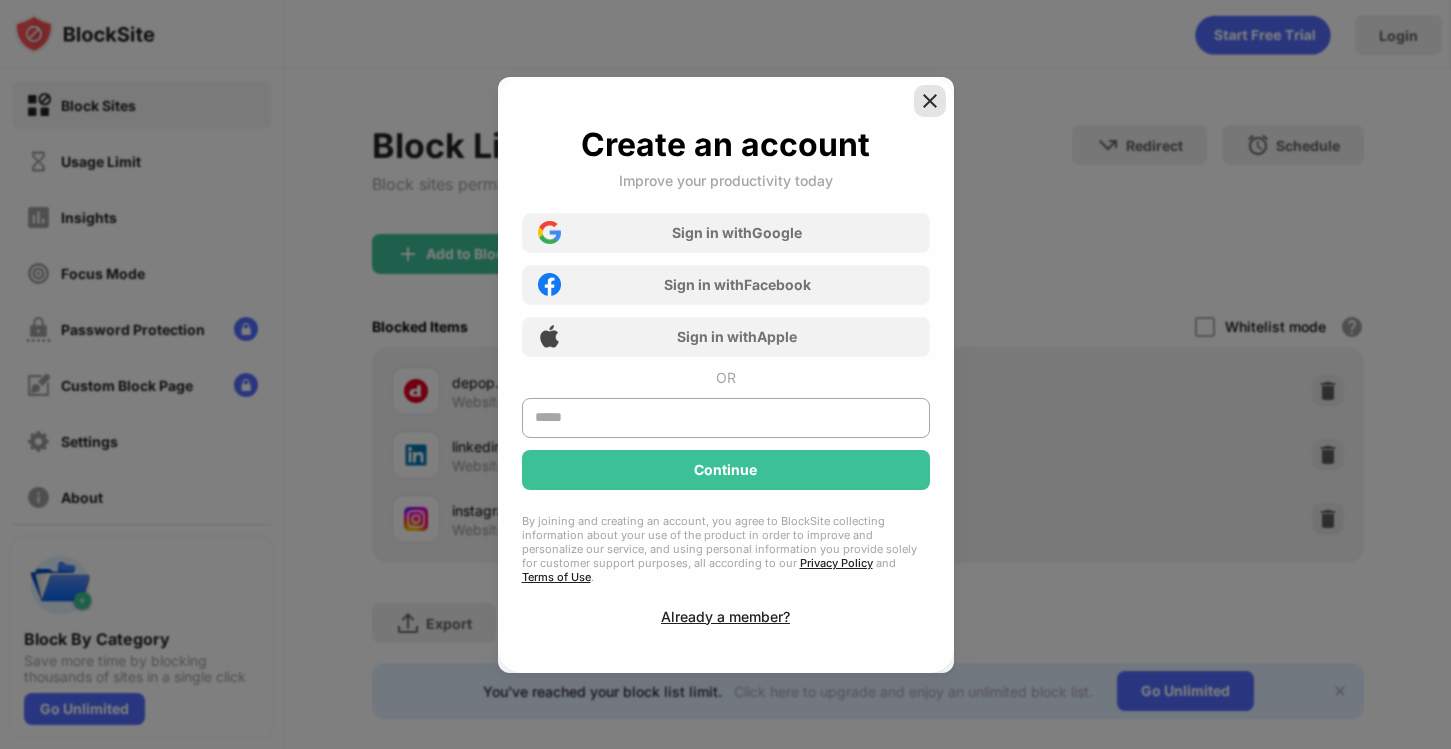 click at bounding box center (930, 101) 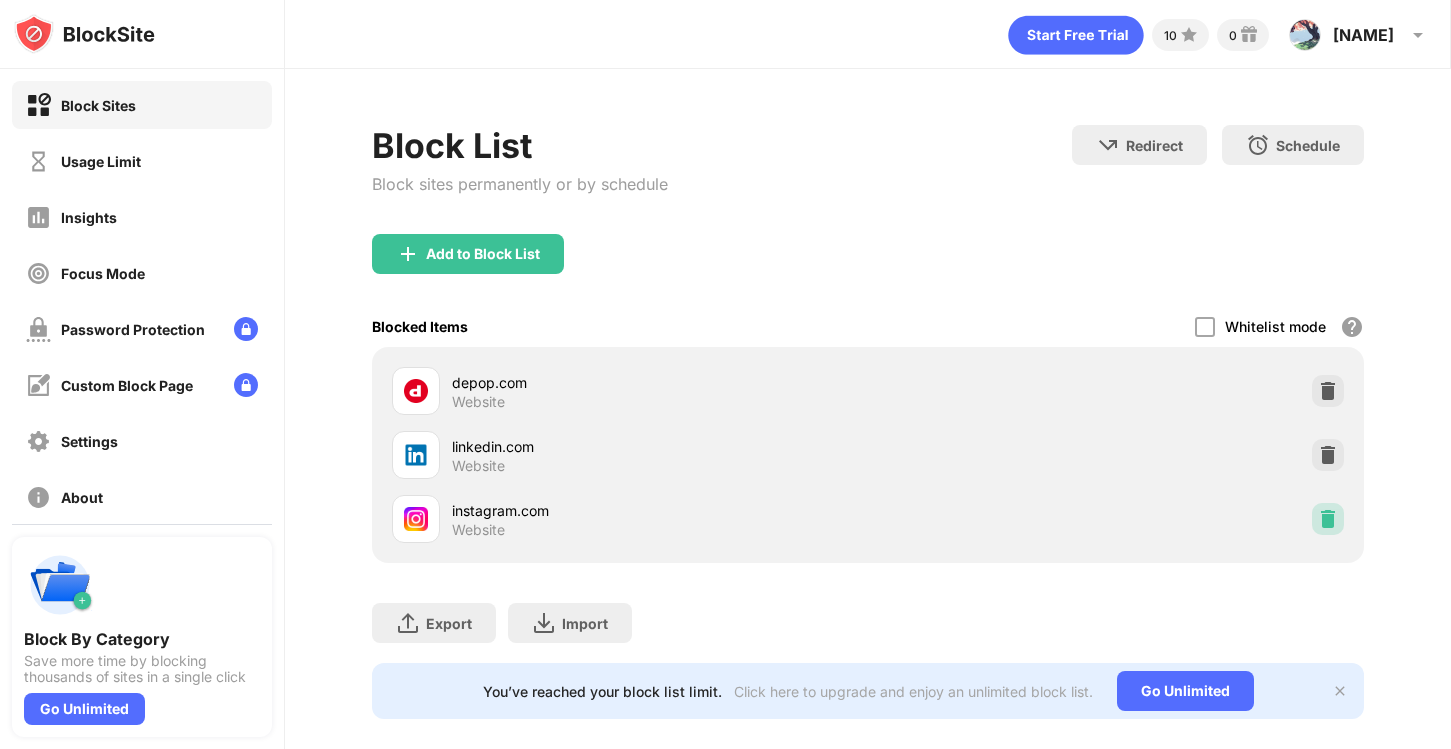 click at bounding box center [1328, 519] 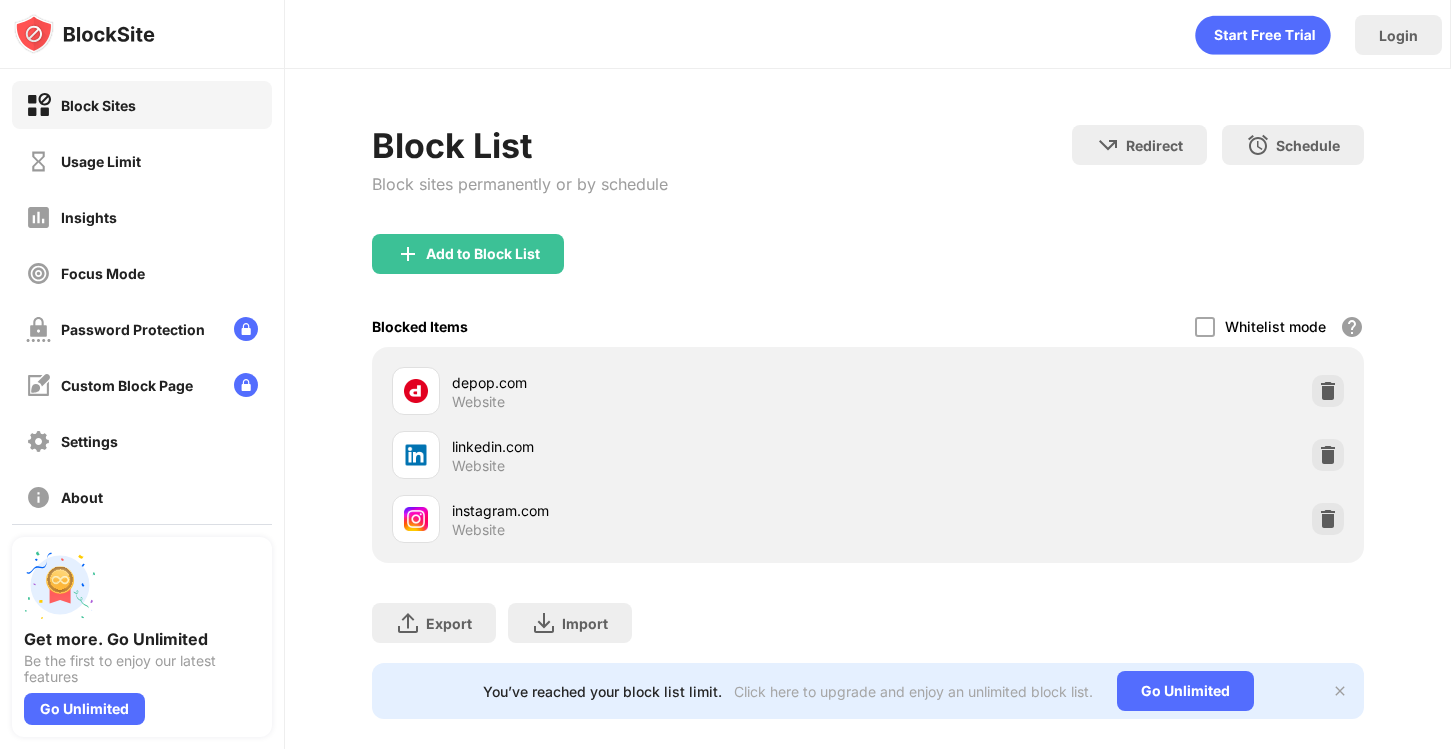 scroll, scrollTop: 0, scrollLeft: 0, axis: both 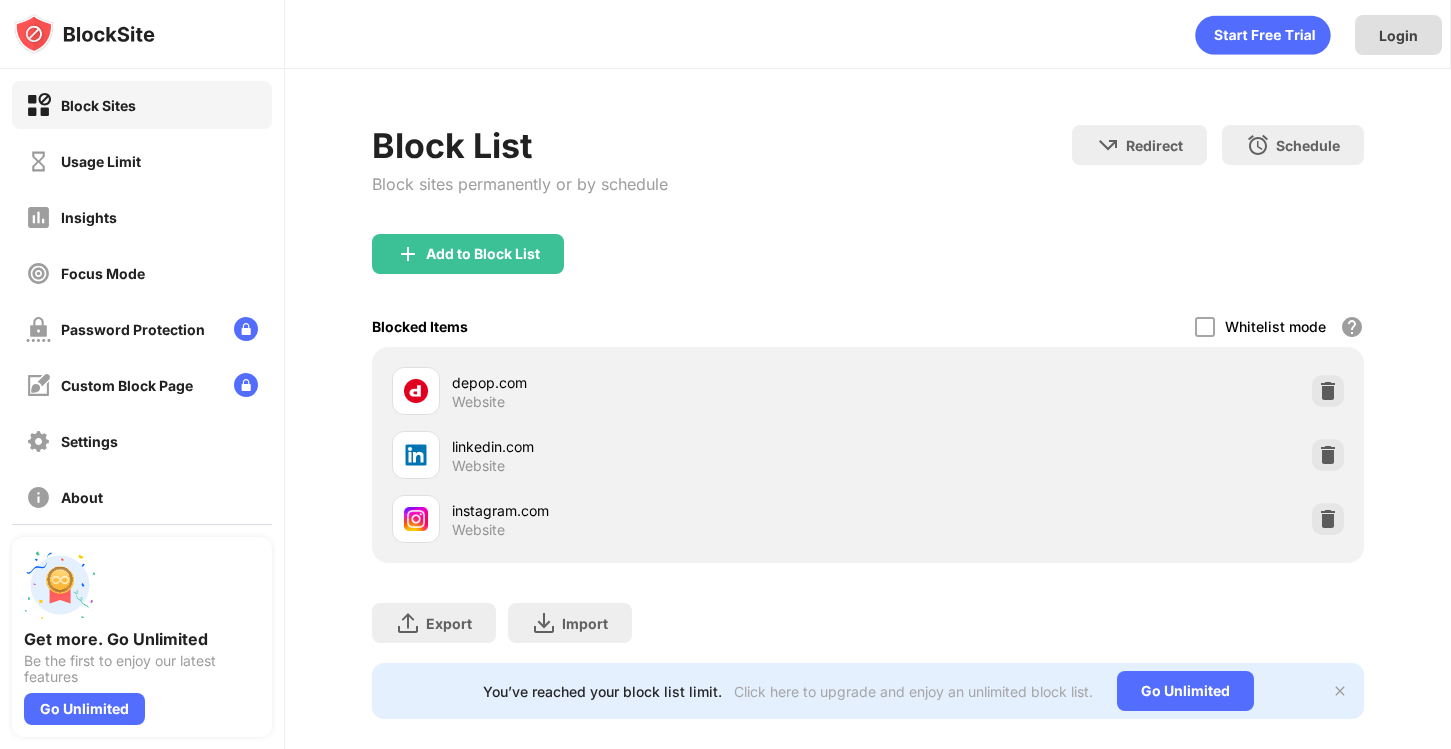 click on "Login" at bounding box center (1398, 35) 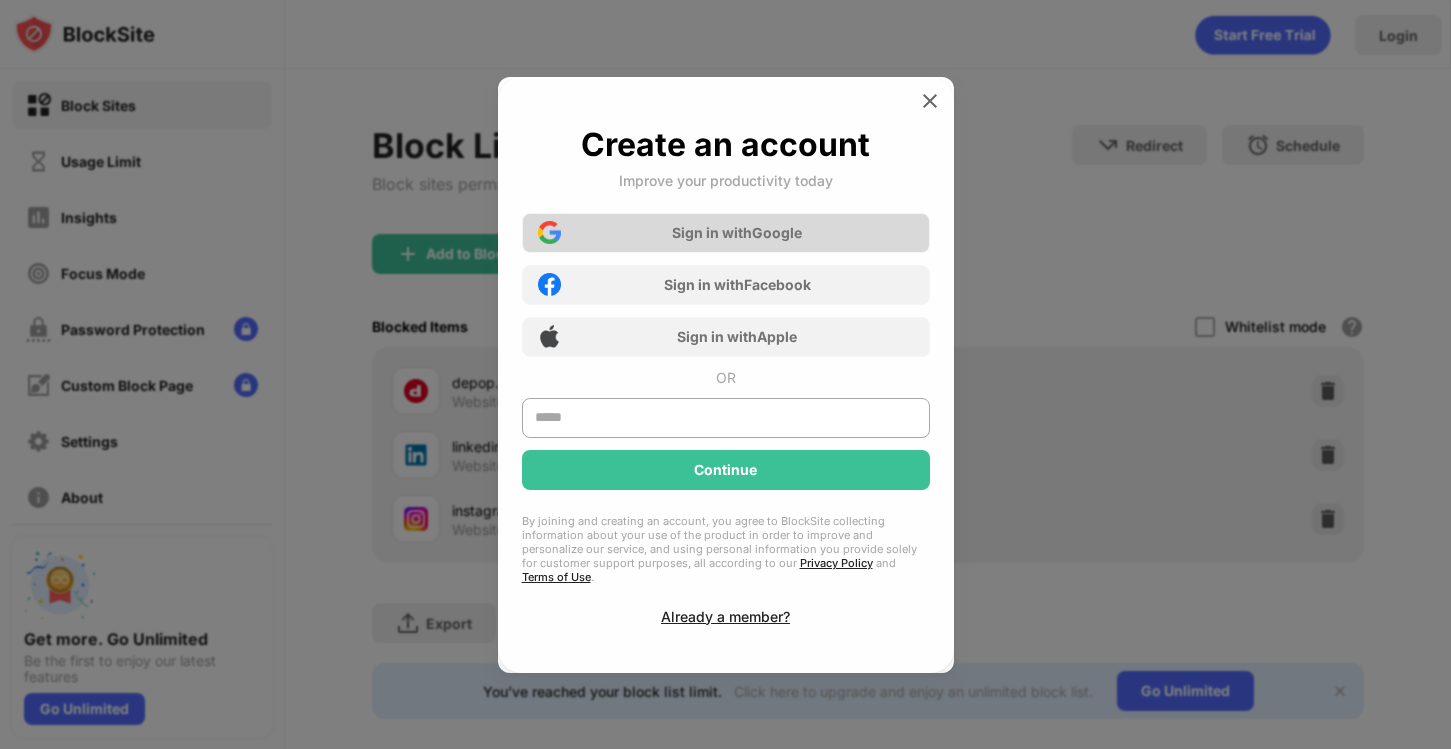 click on "Sign in with  Google" at bounding box center (726, 233) 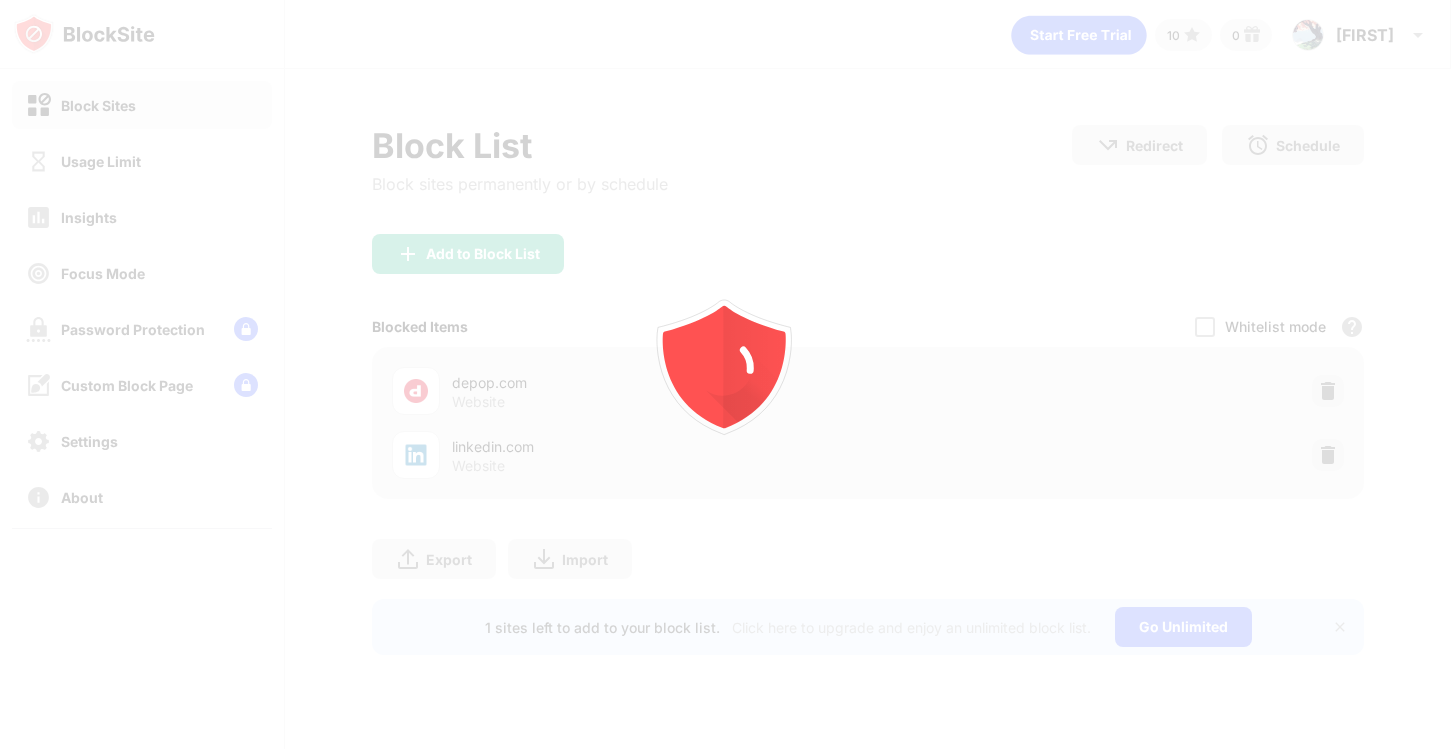 scroll, scrollTop: 0, scrollLeft: 0, axis: both 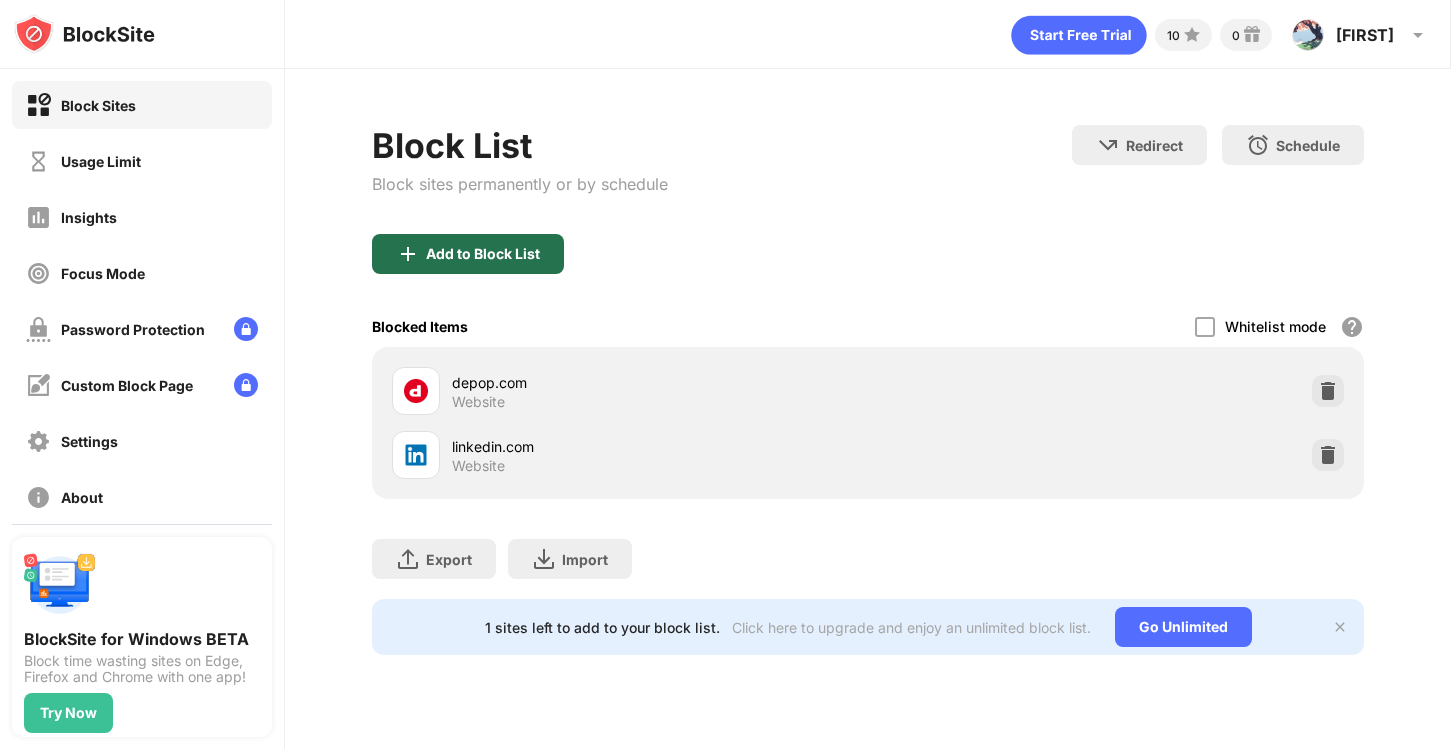 click on "Add to Block List" at bounding box center (468, 254) 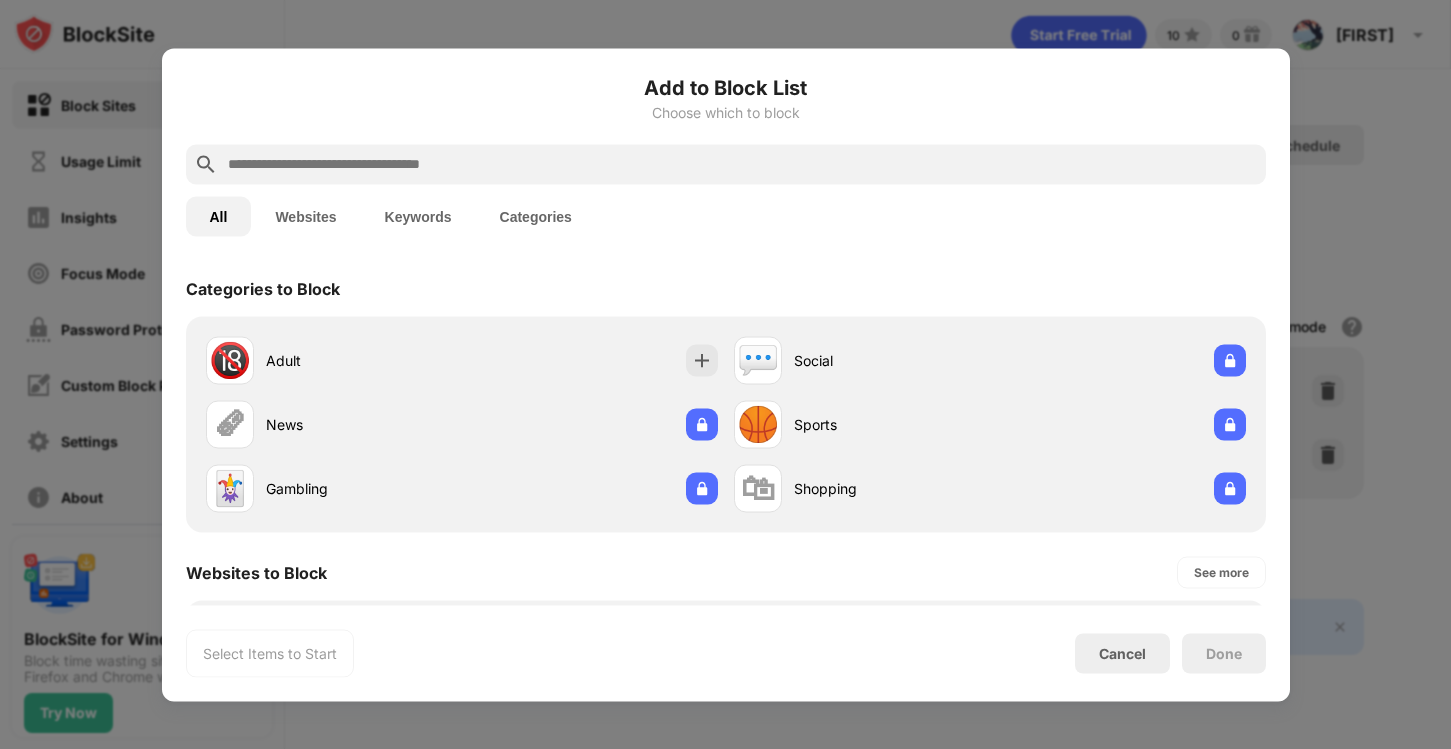 click at bounding box center [742, 164] 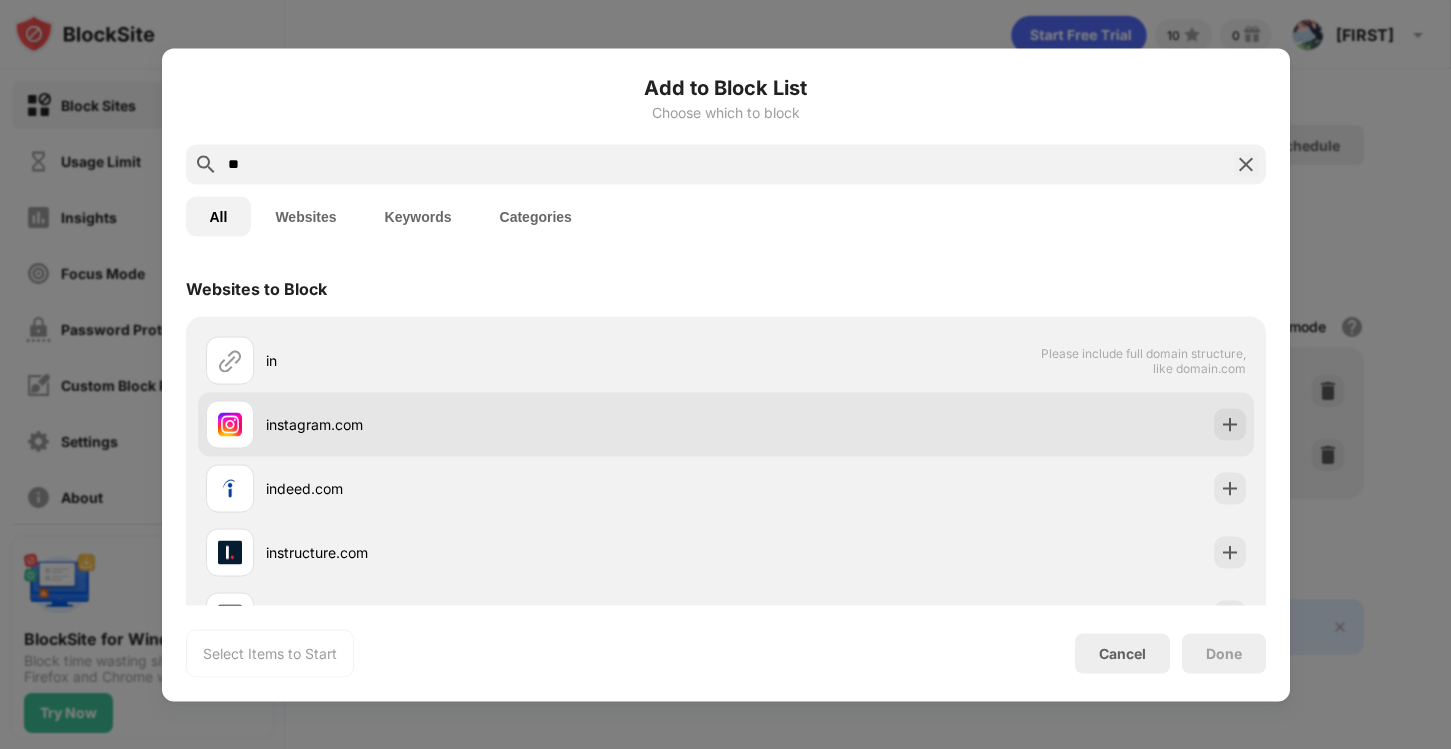 type on "**" 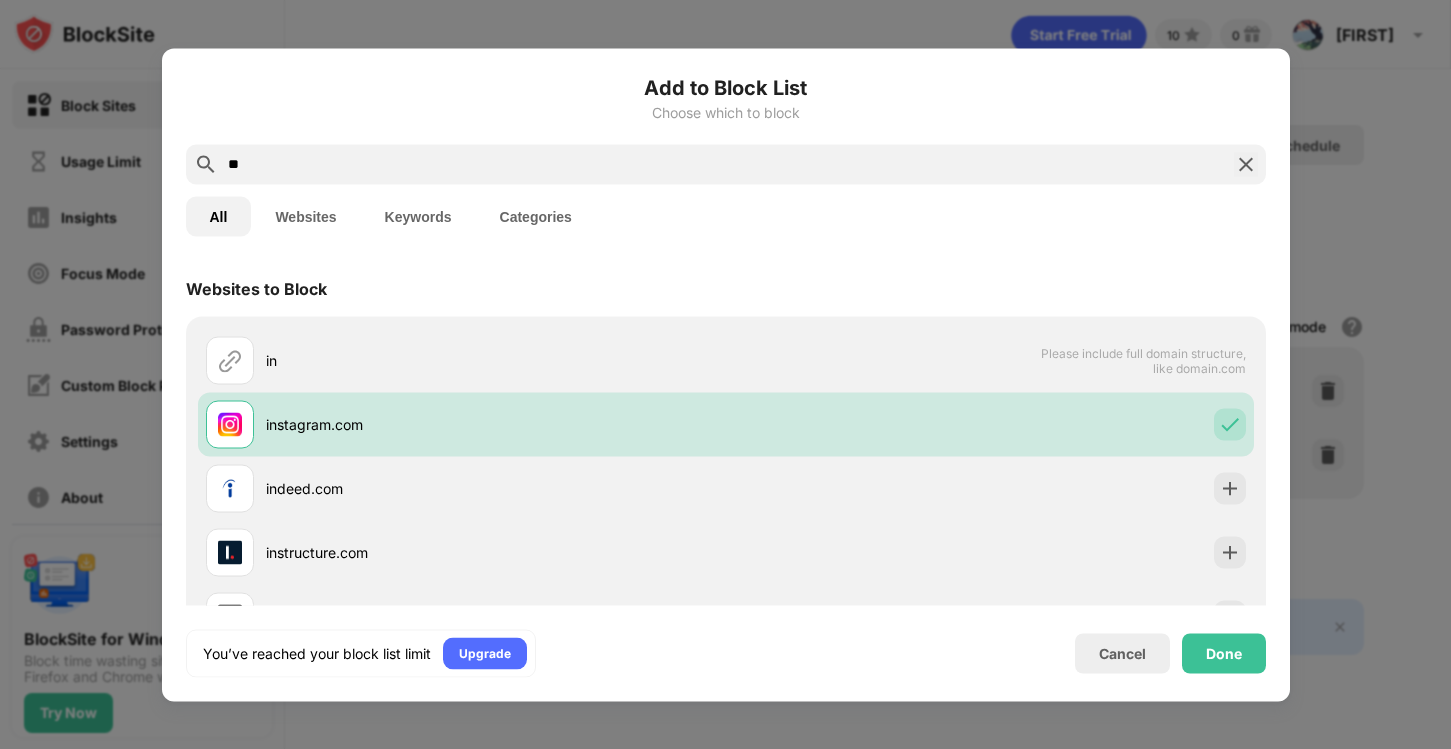 click on "Done" at bounding box center (1224, 653) 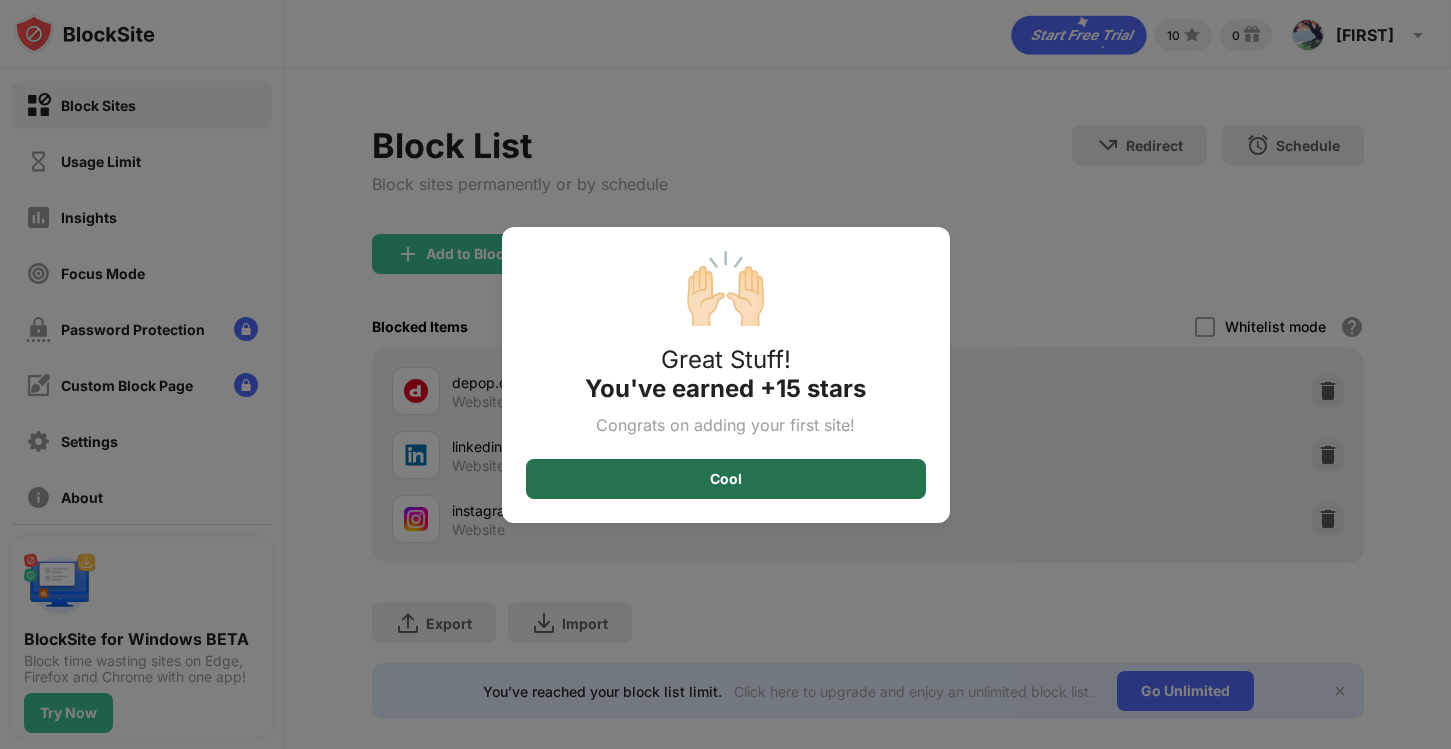 click on "Cool" at bounding box center [726, 479] 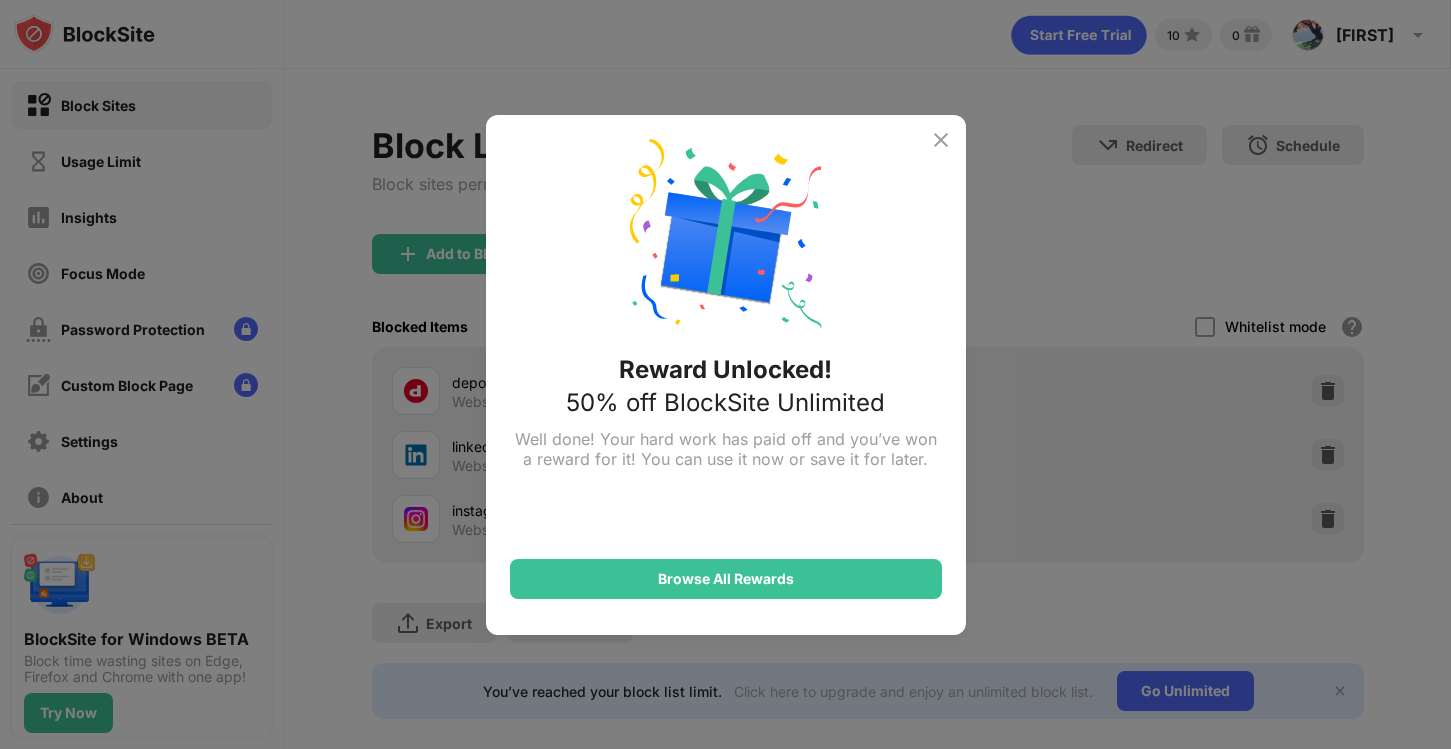 click at bounding box center (941, 140) 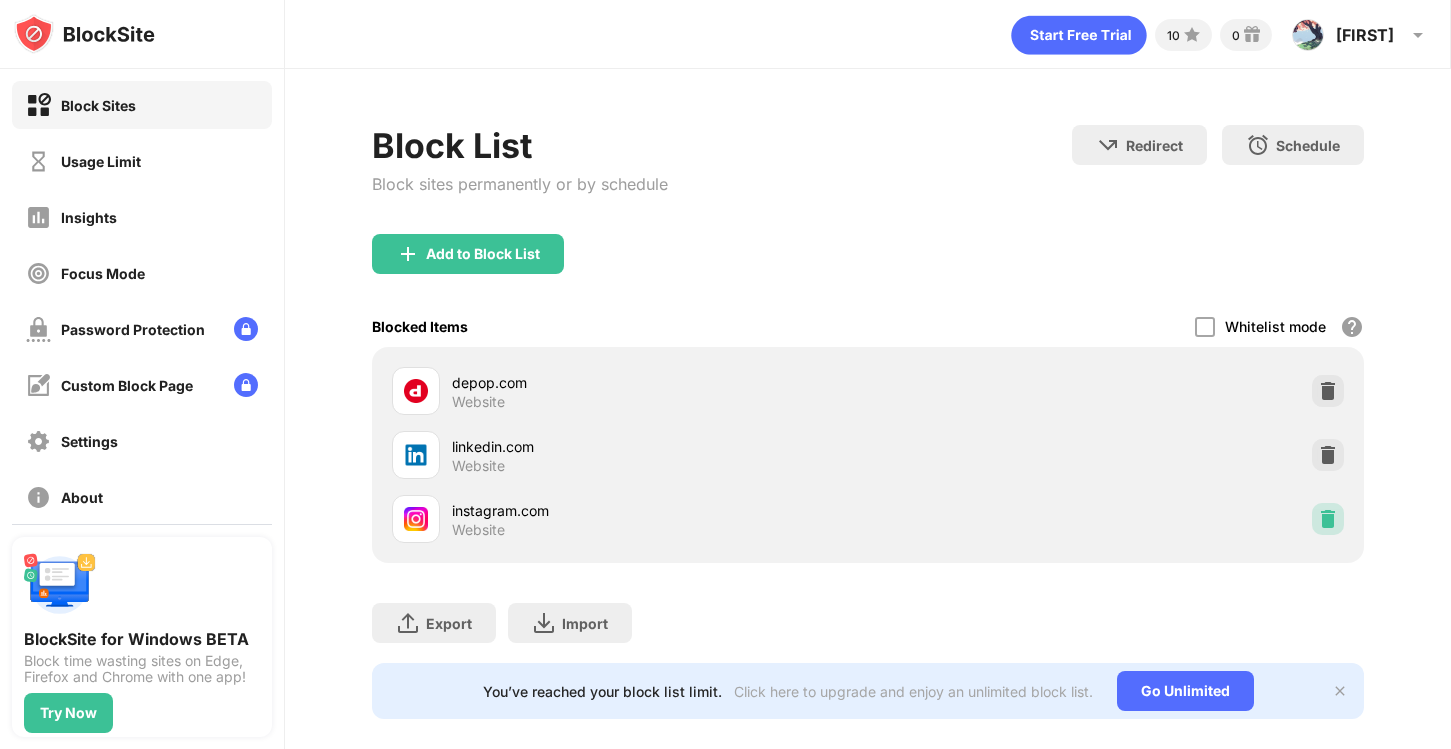 click at bounding box center (1328, 519) 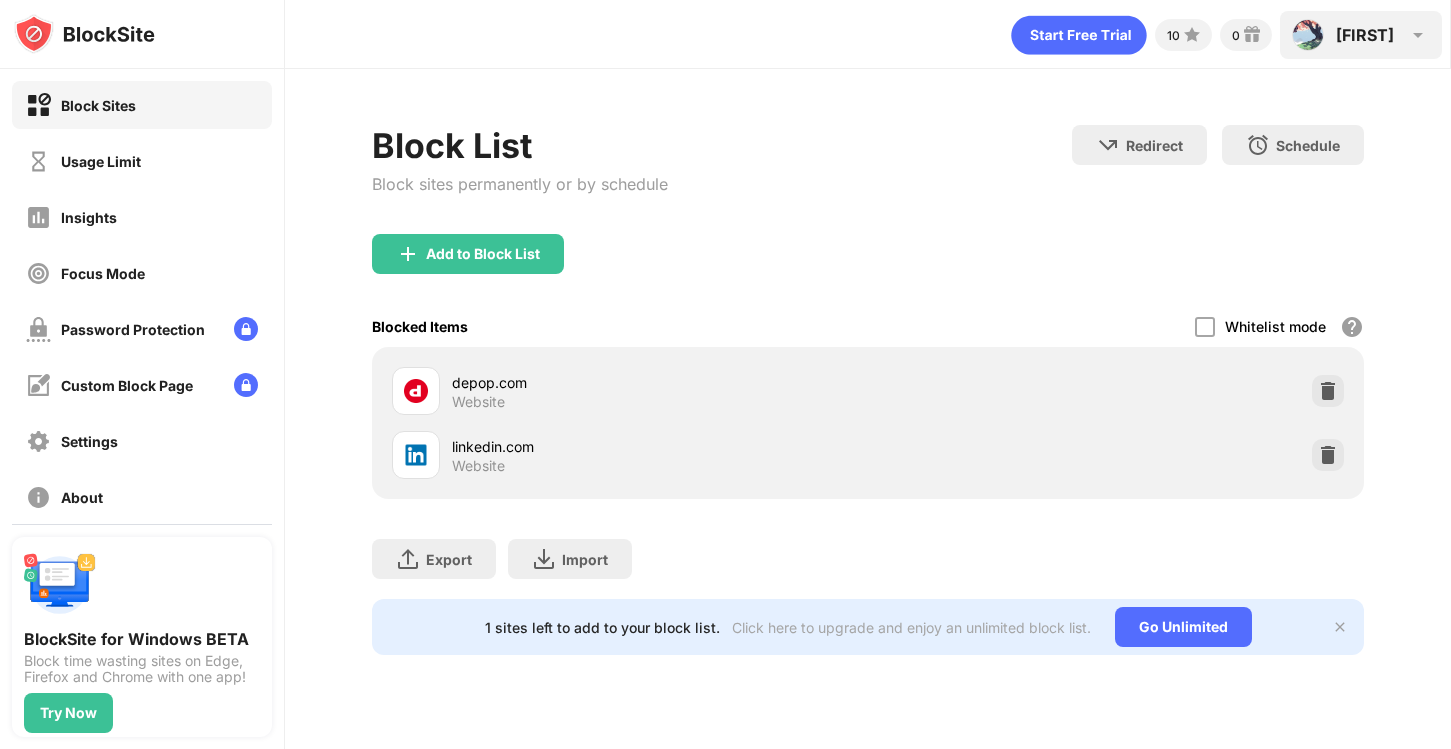click on "audrey audrey View Account Insights Premium Rewards Settings Support Log Out" at bounding box center [1361, 35] 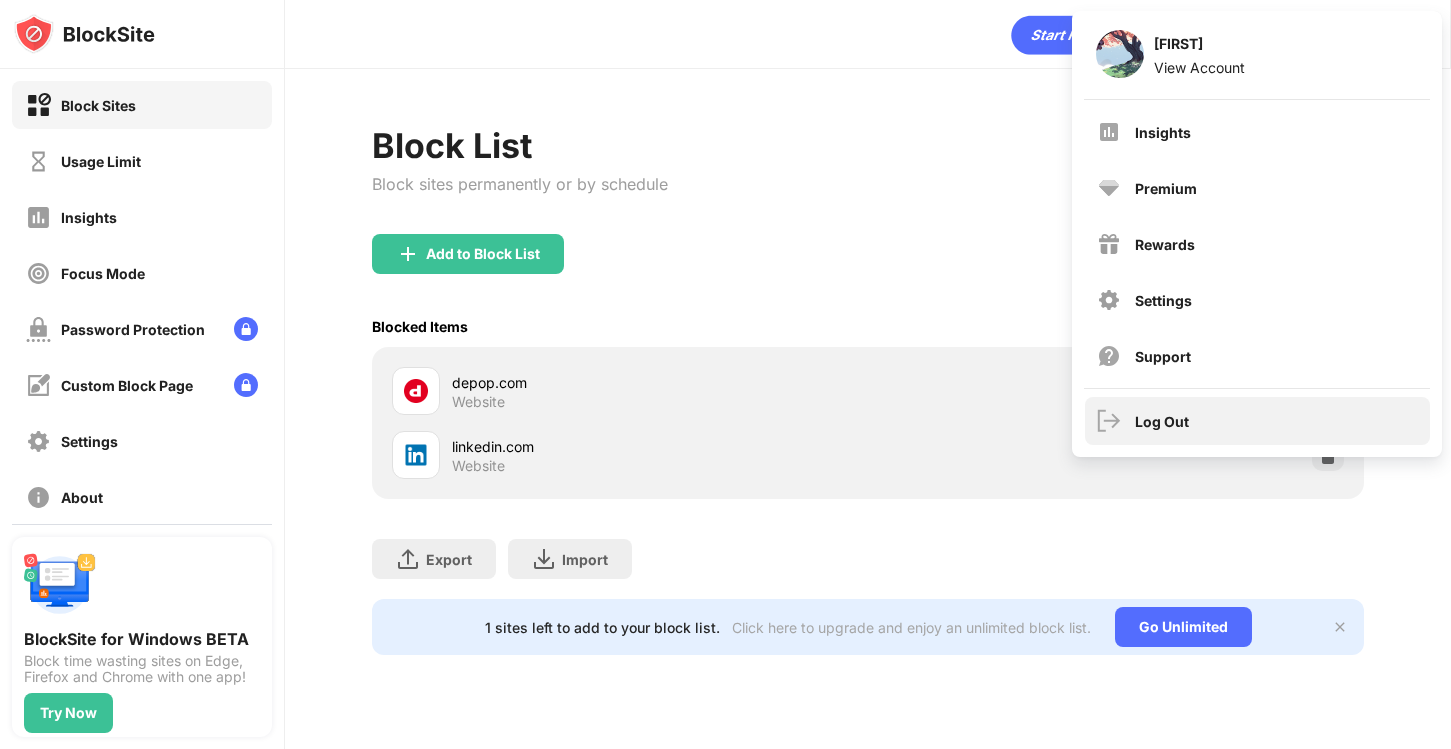 click on "Log Out" at bounding box center [1257, 421] 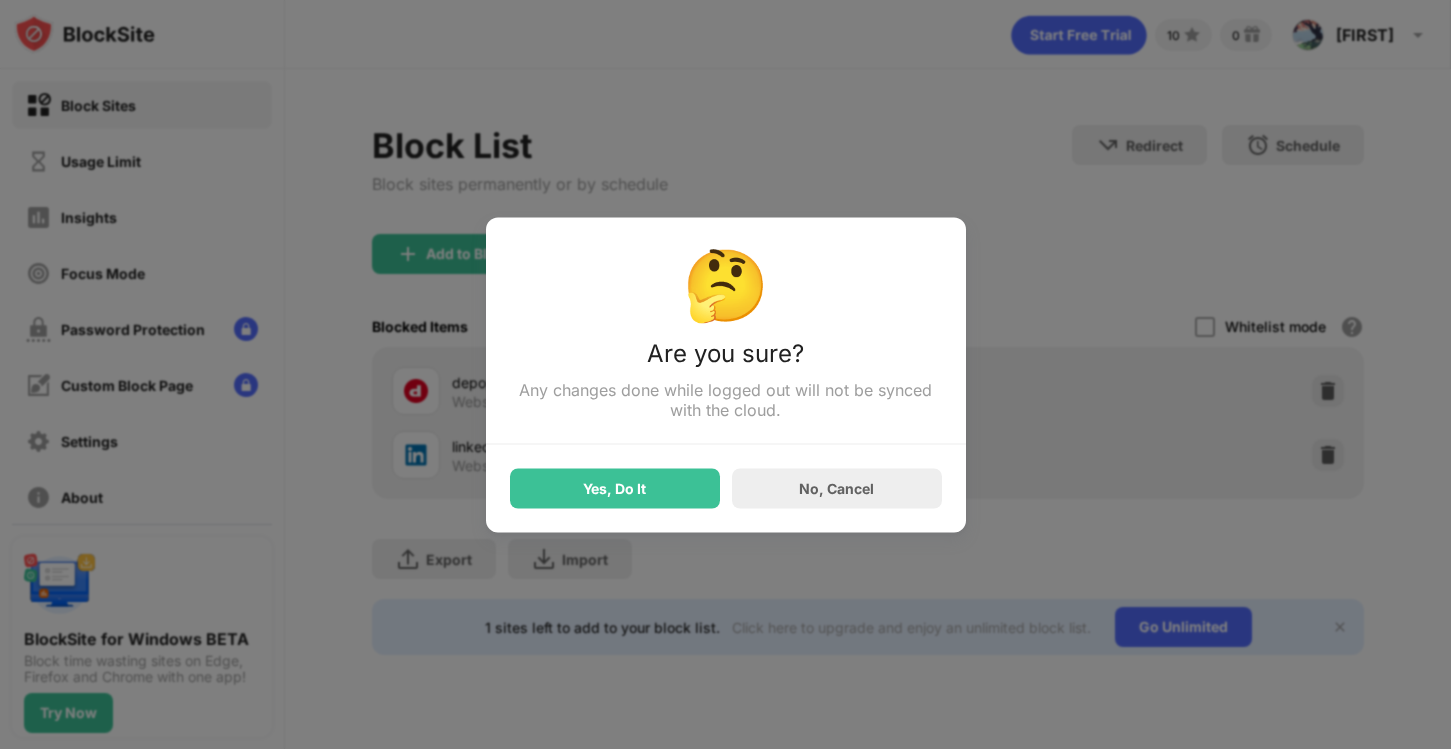 click on "Yes, Do It" at bounding box center (615, 488) 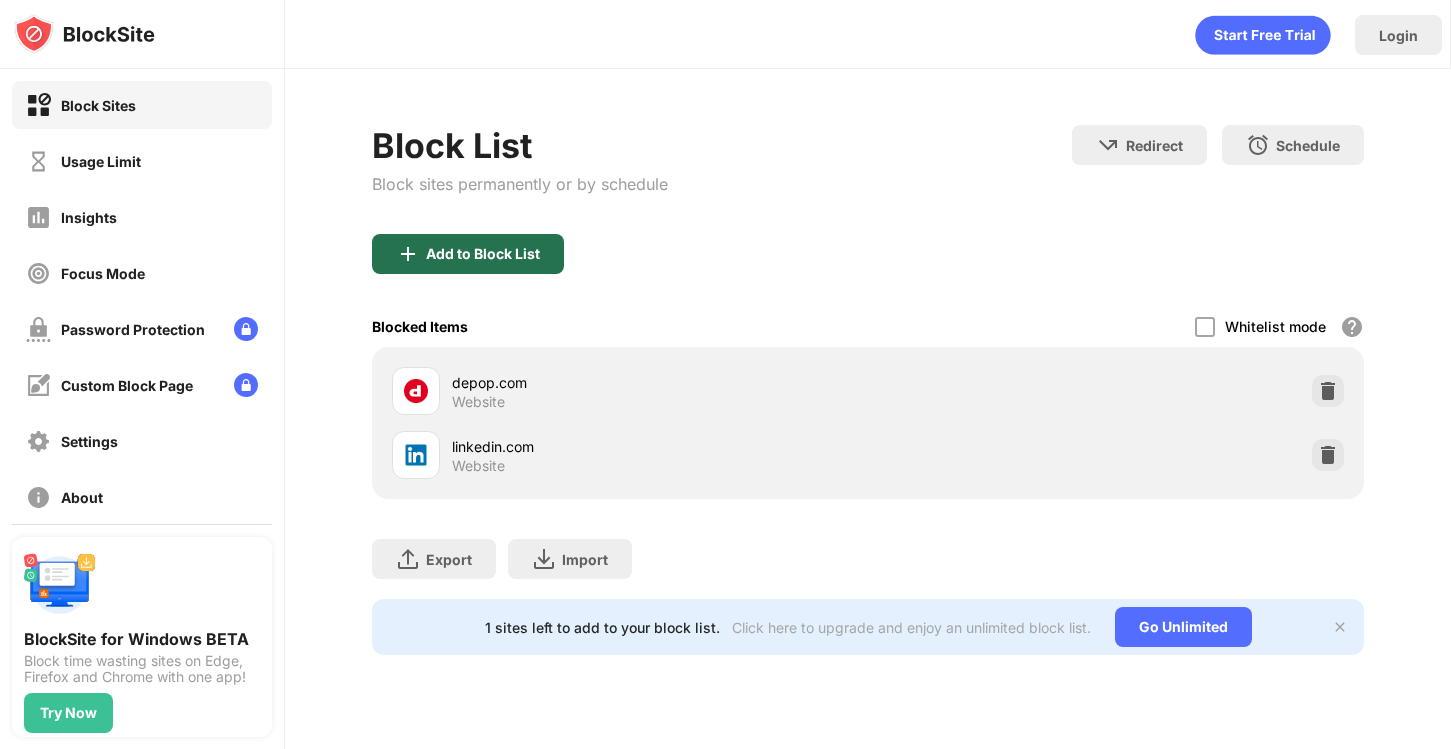 click on "Add to Block List" at bounding box center (483, 254) 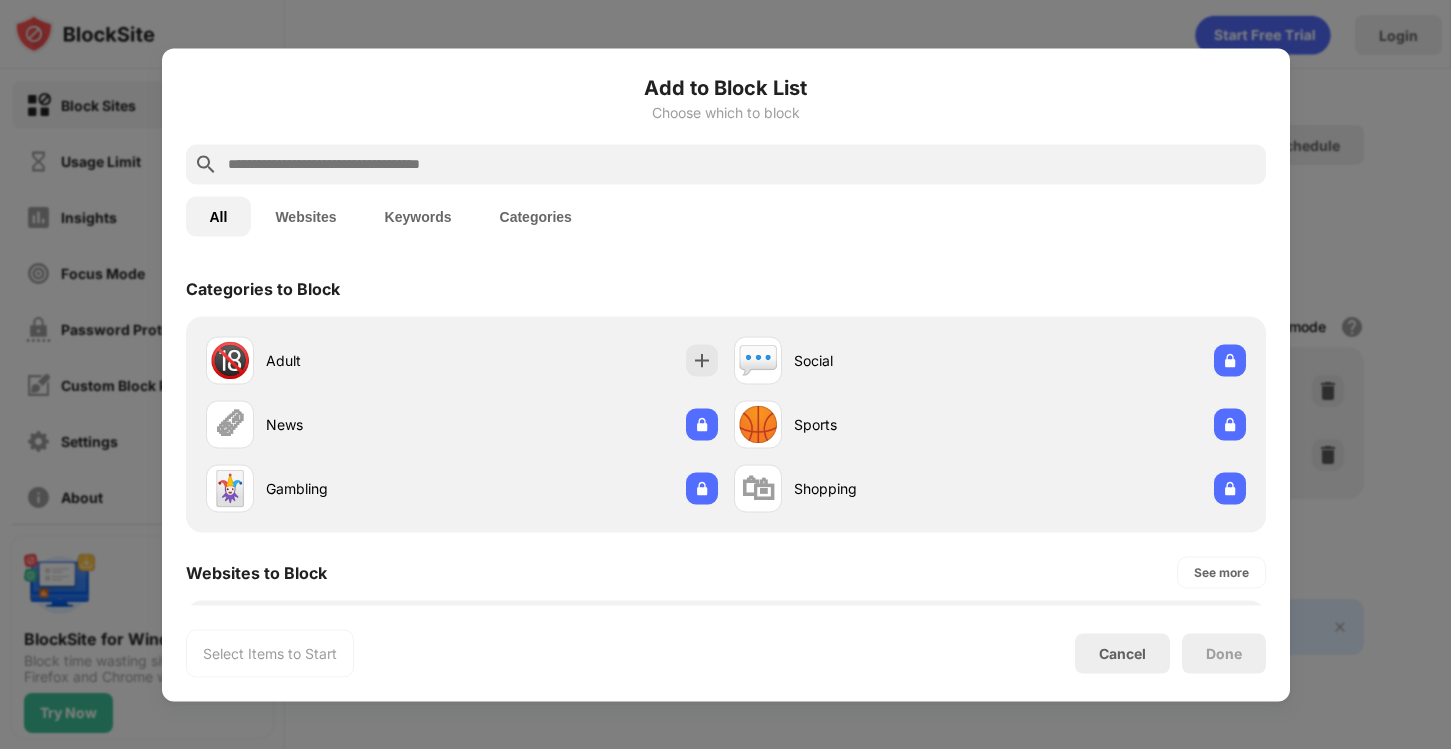 click at bounding box center (742, 164) 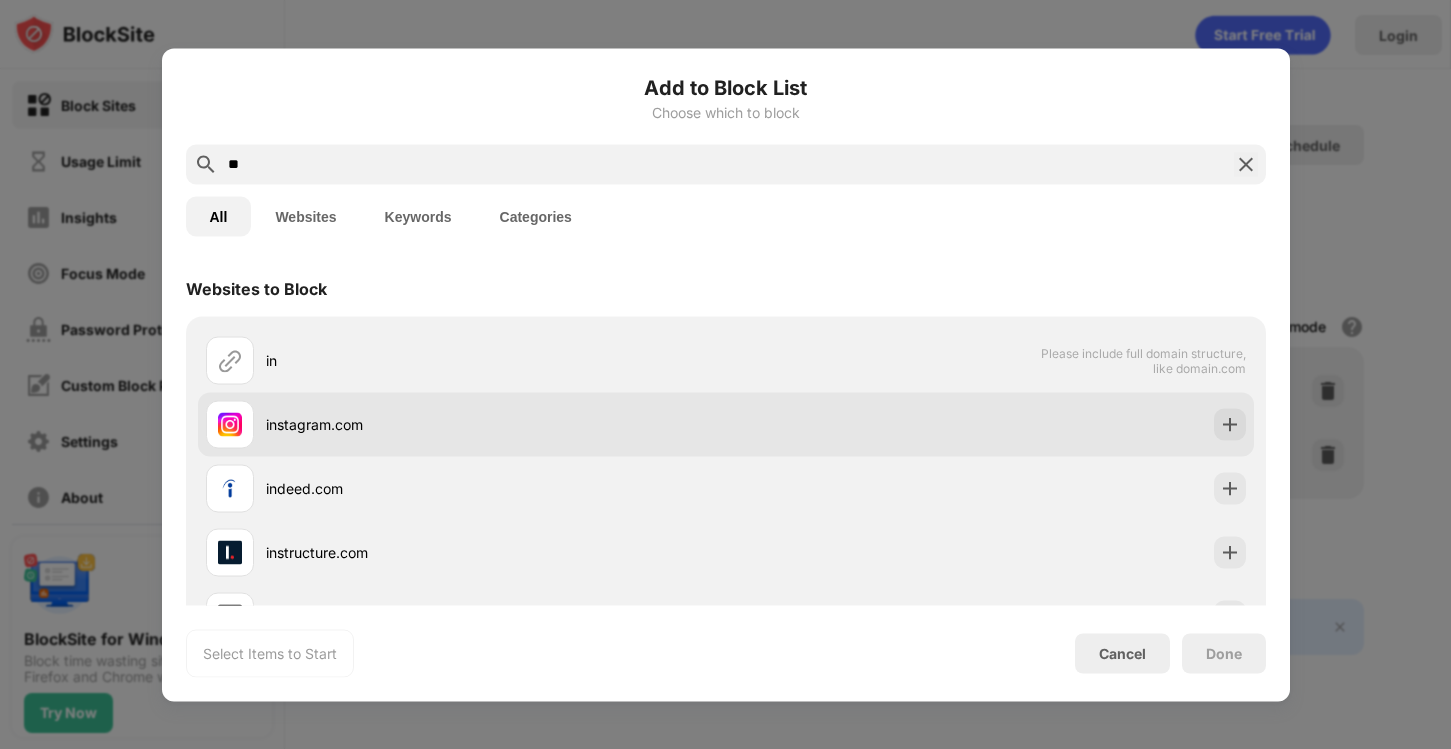 type on "**" 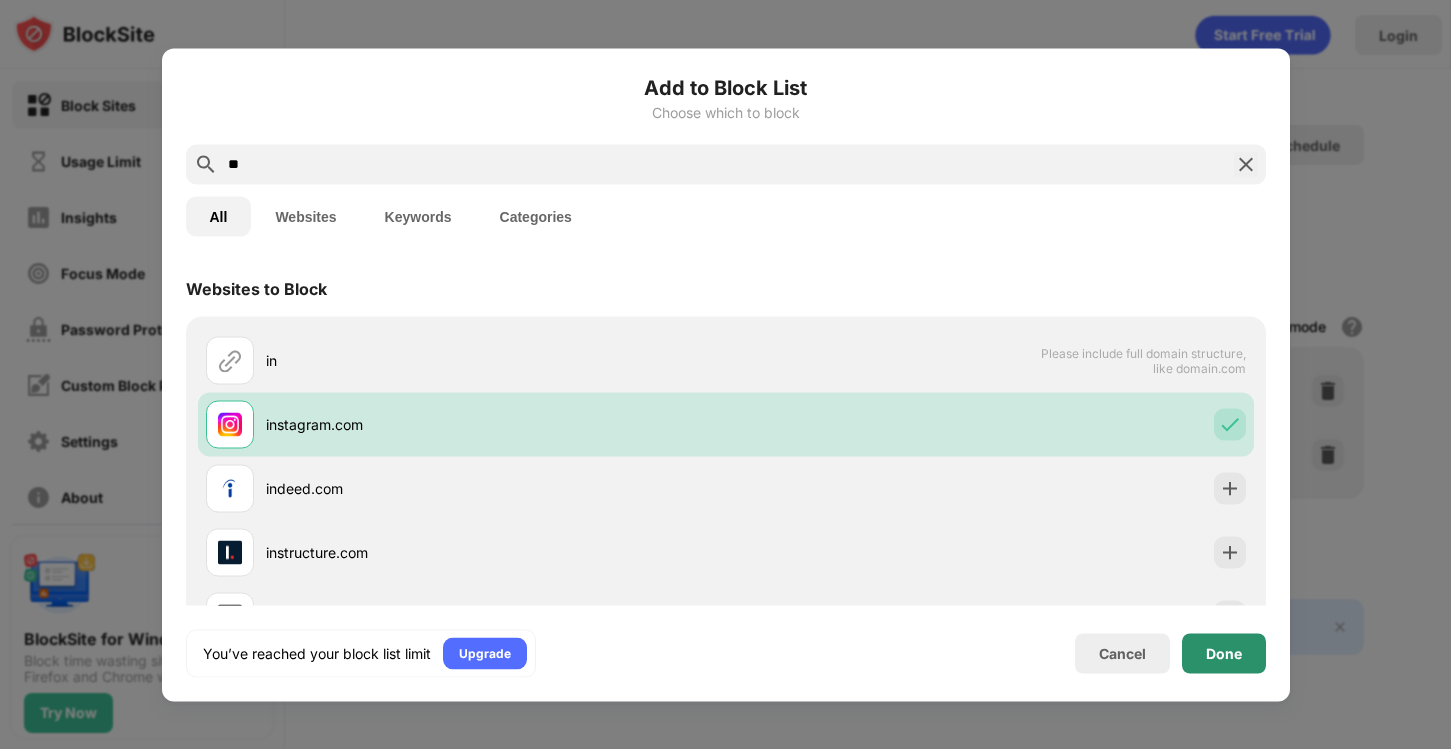click on "Done" at bounding box center [1224, 653] 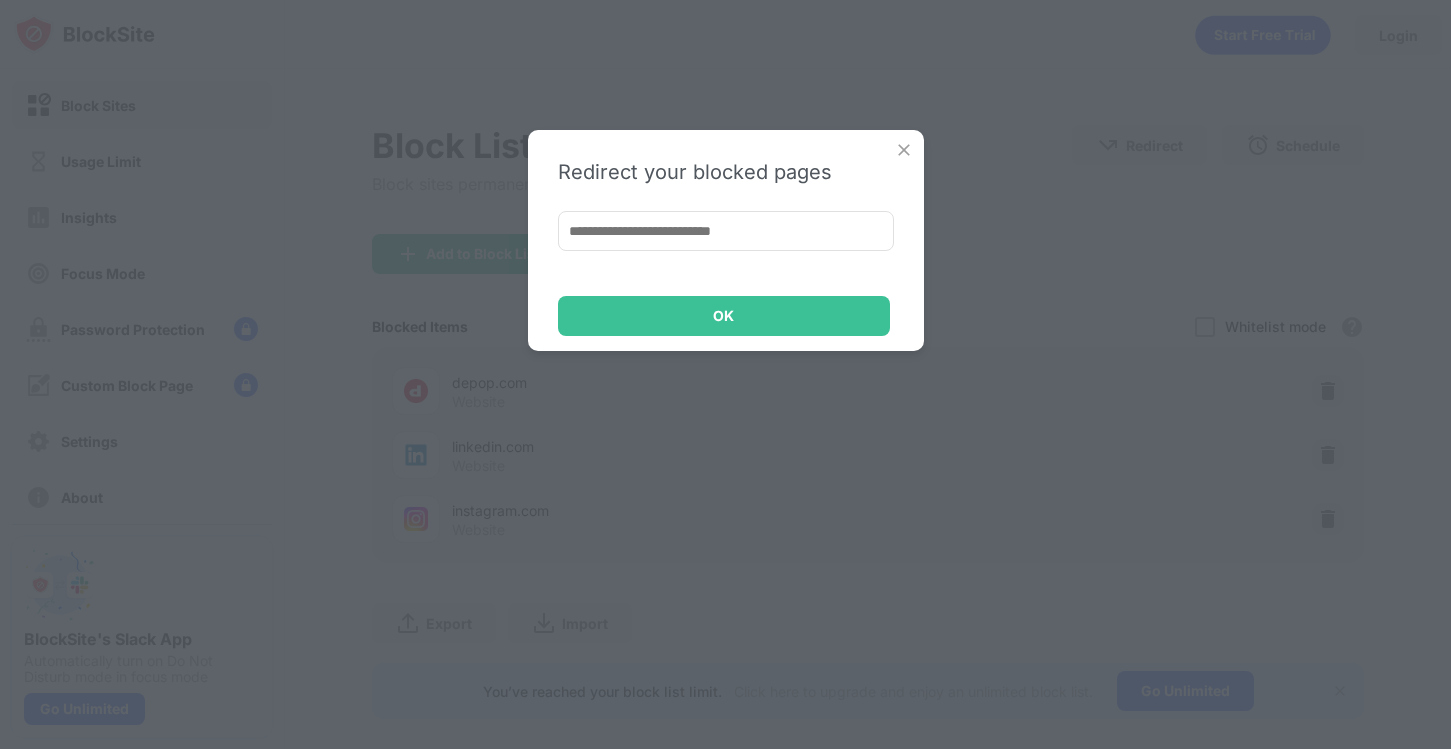 scroll, scrollTop: 0, scrollLeft: 0, axis: both 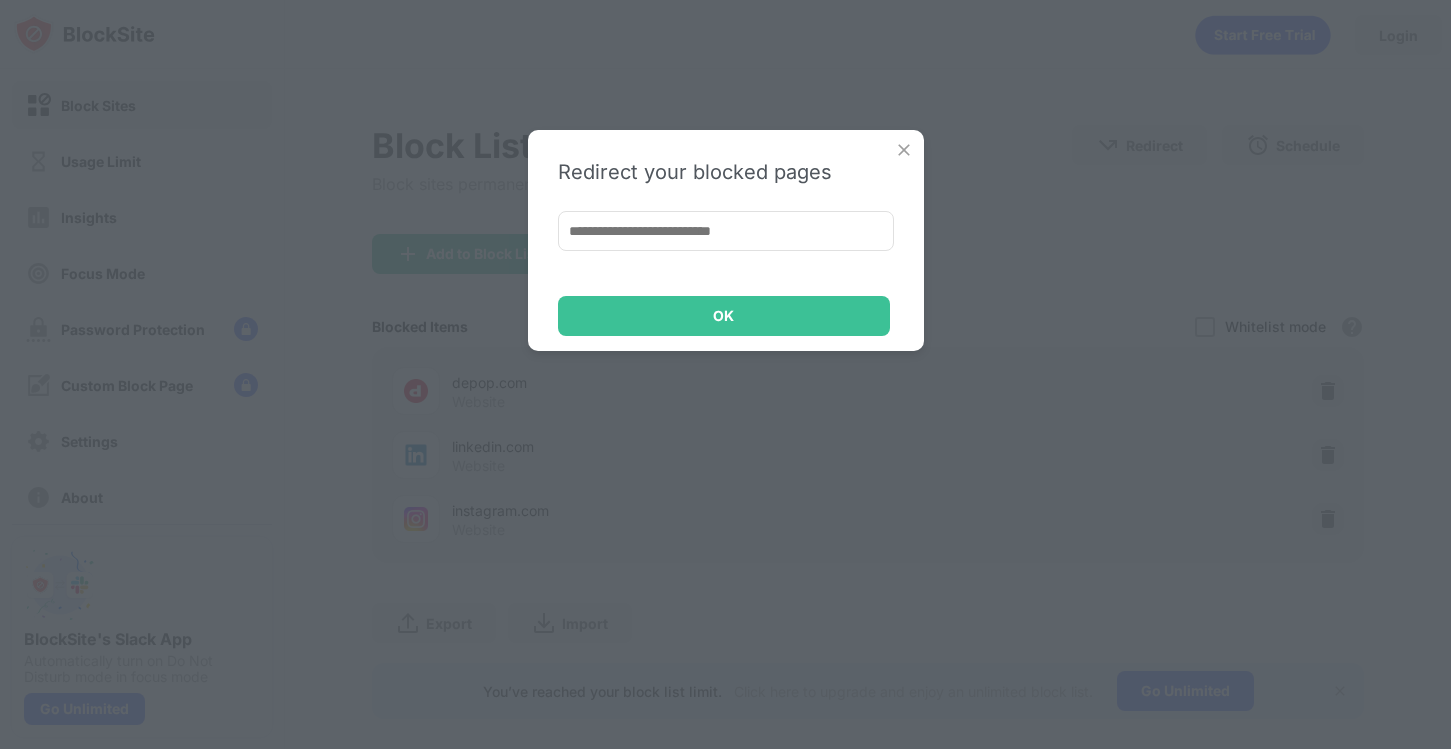 click at bounding box center [904, 150] 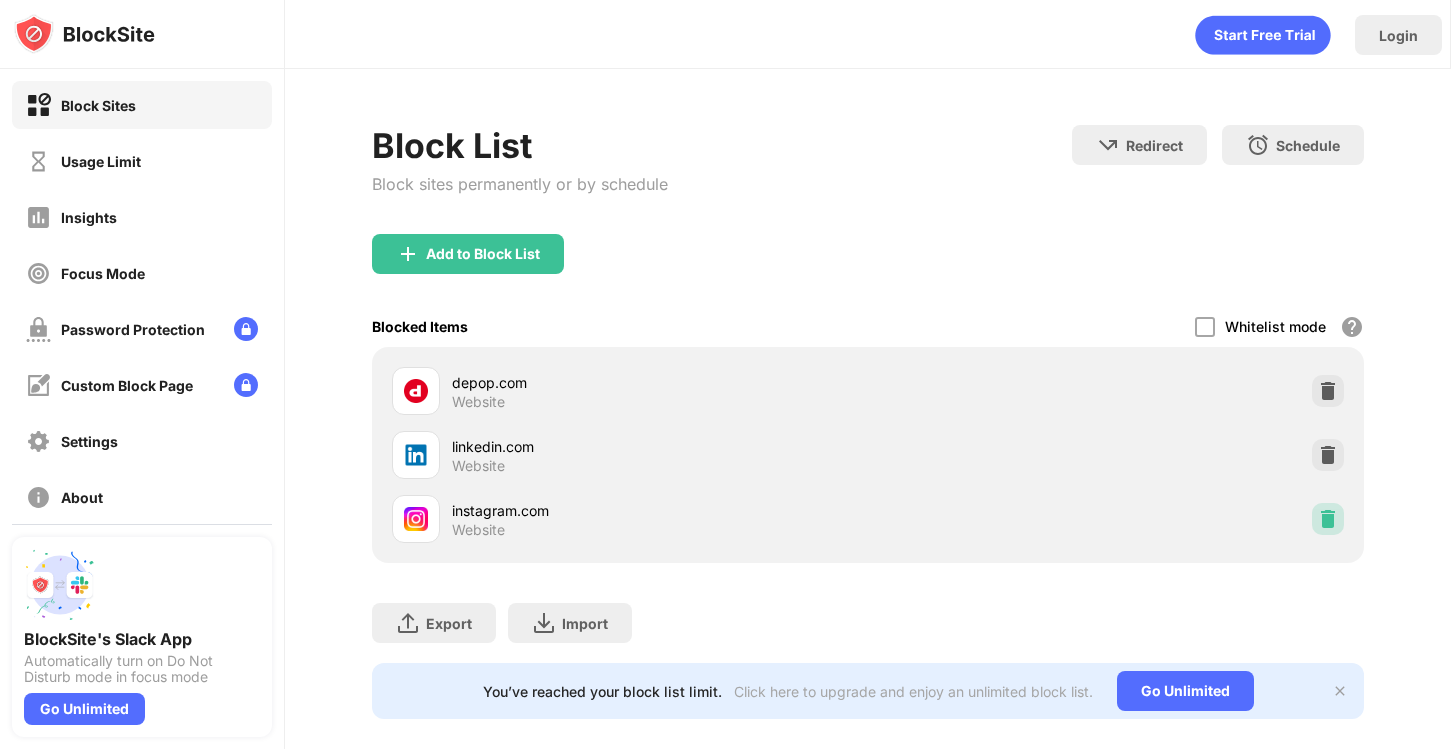 click at bounding box center (1328, 519) 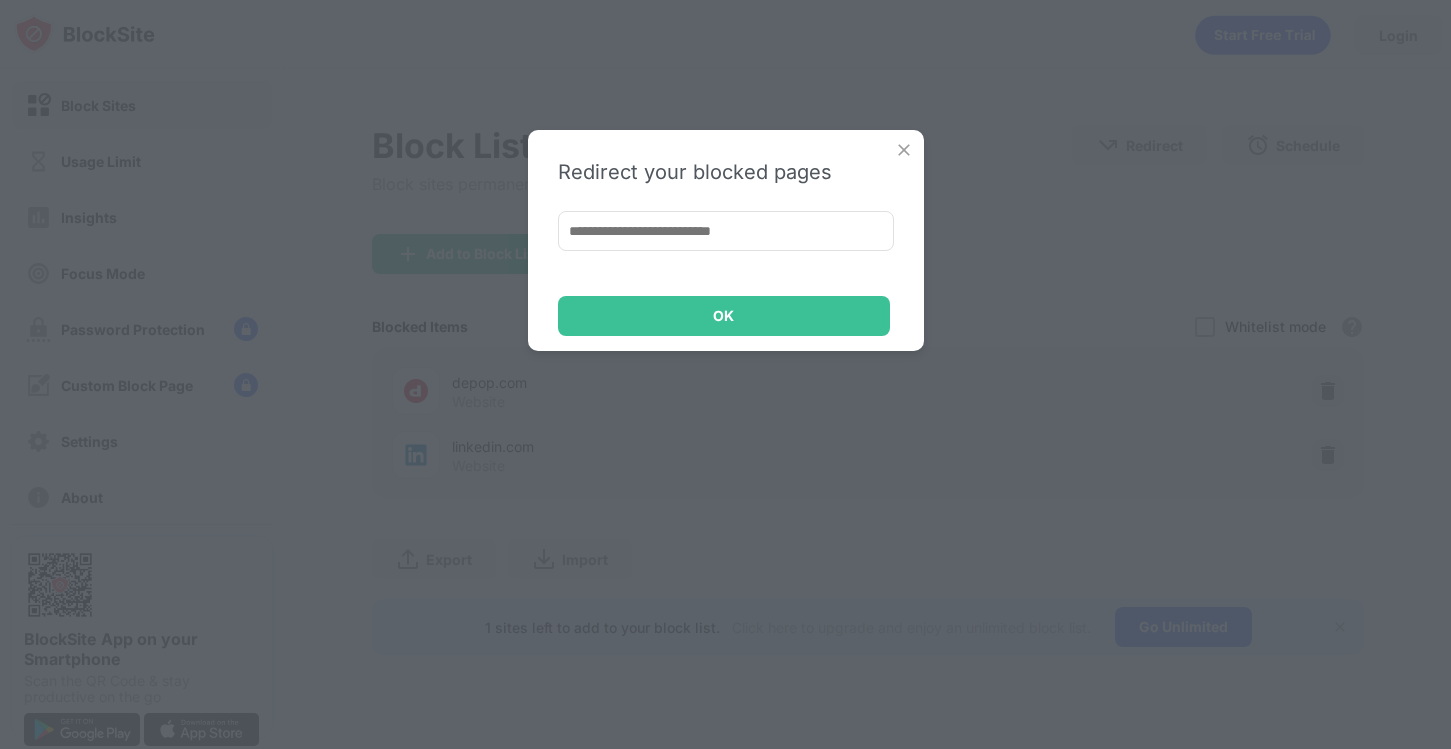 scroll, scrollTop: 0, scrollLeft: 0, axis: both 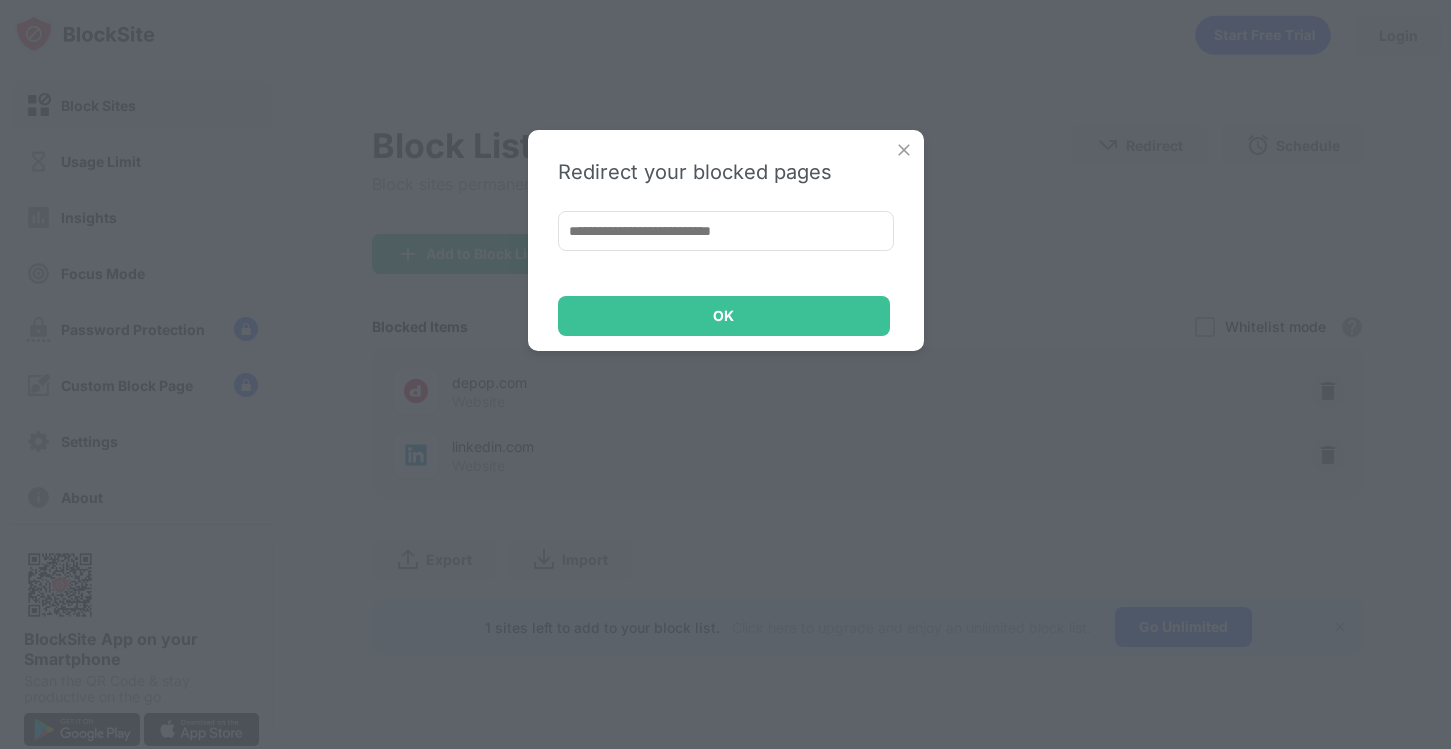 click at bounding box center (904, 150) 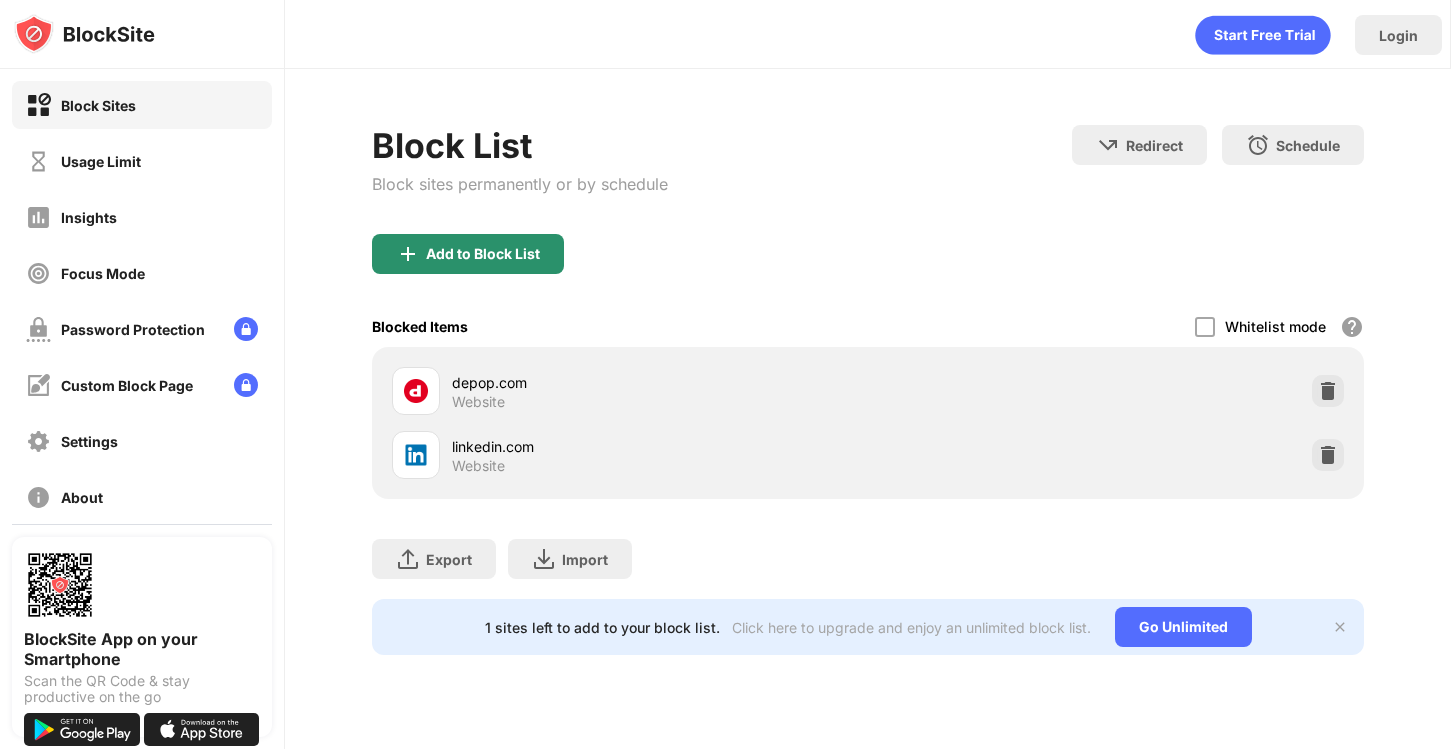 click on "Add to Block List" at bounding box center [483, 254] 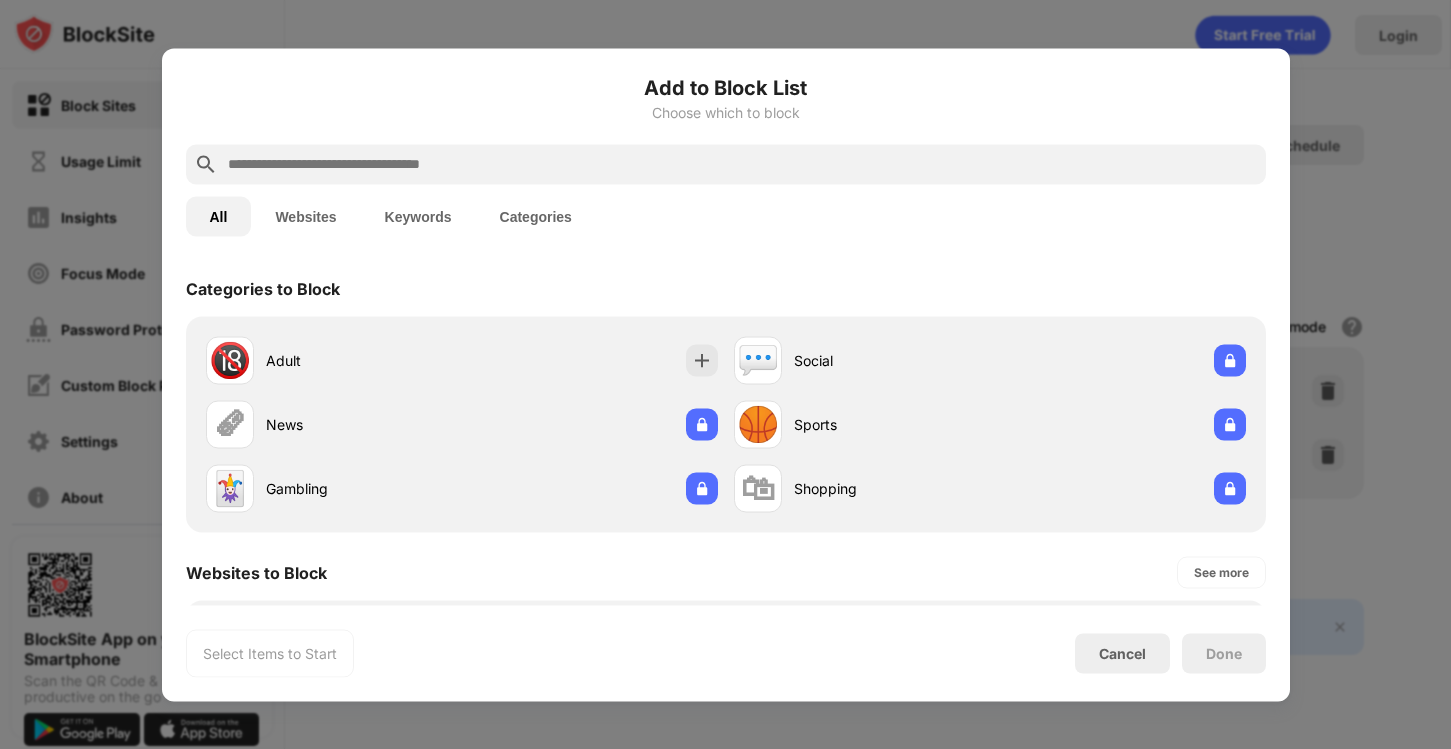 click at bounding box center (742, 164) 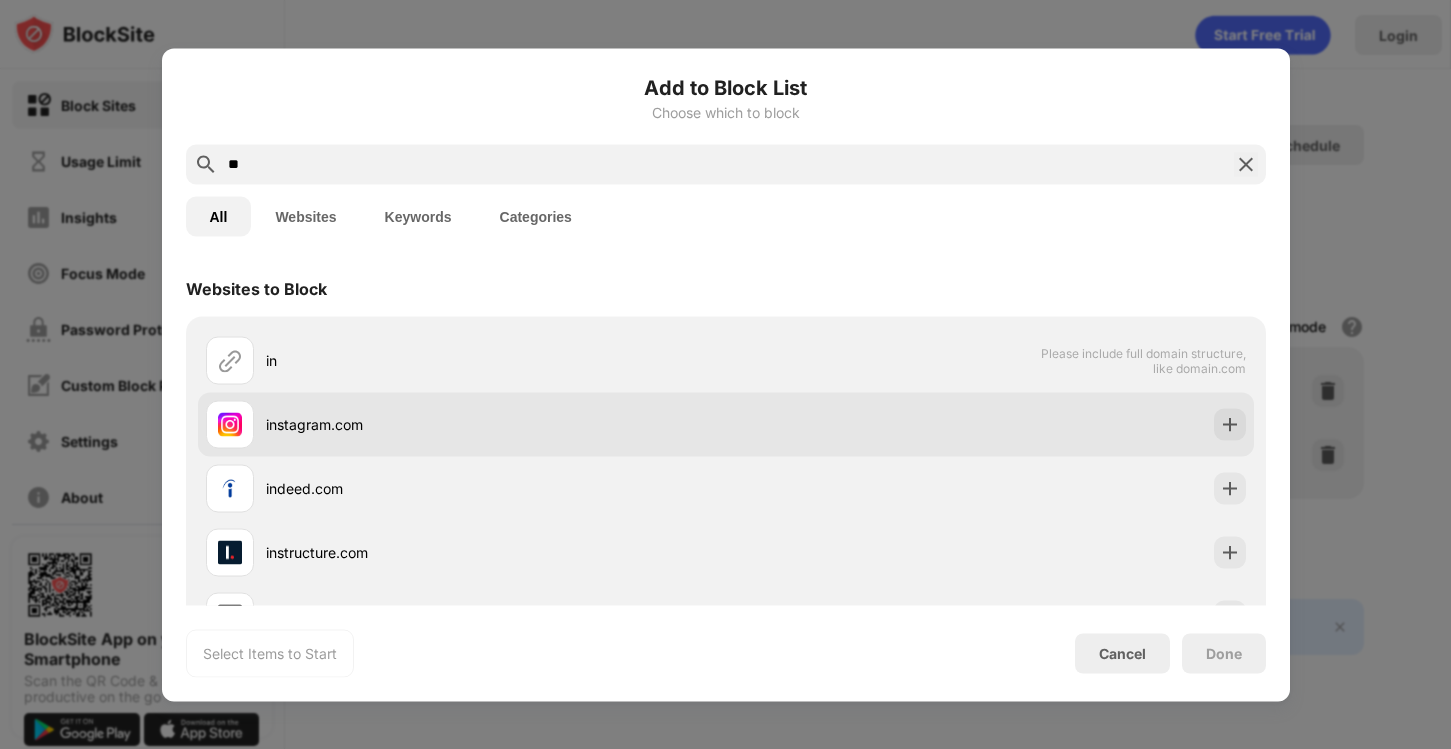 type on "**" 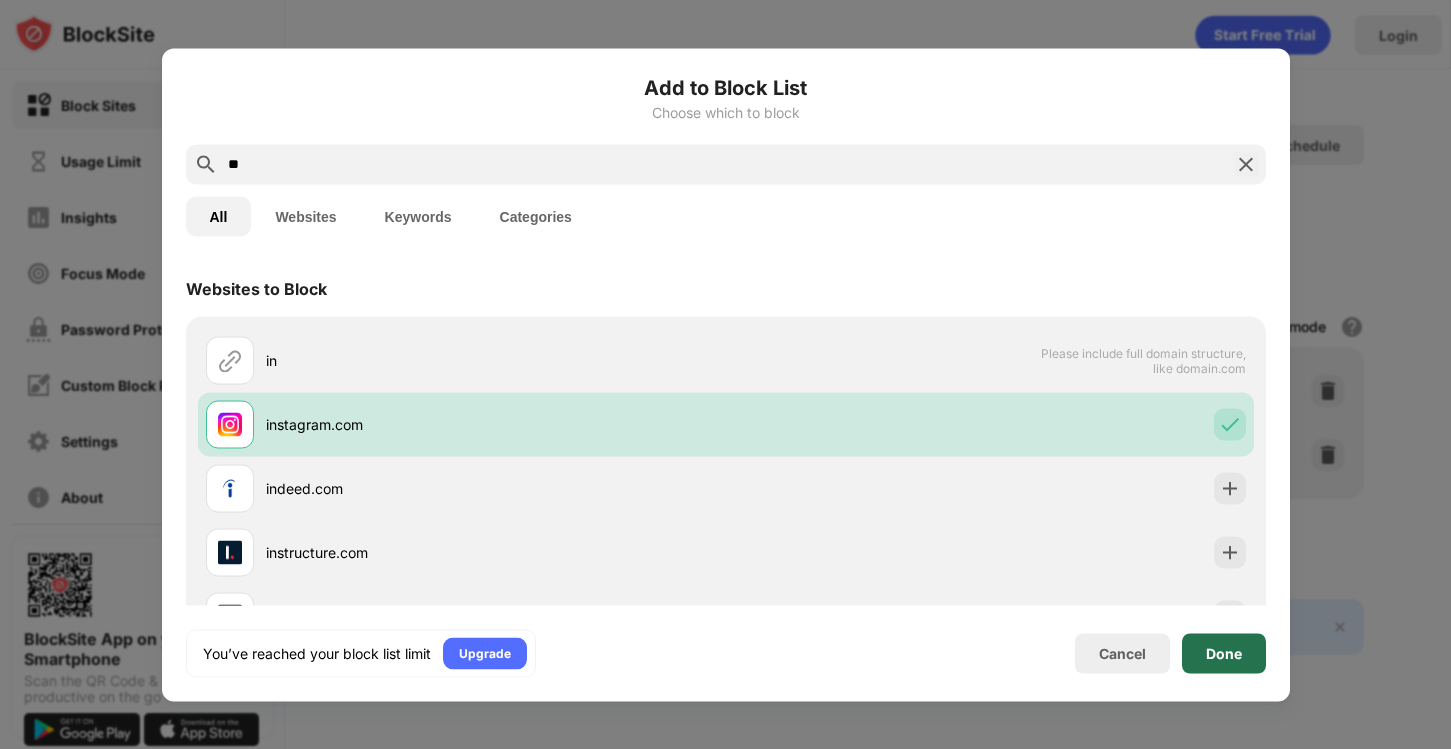 click on "Done" at bounding box center [1224, 653] 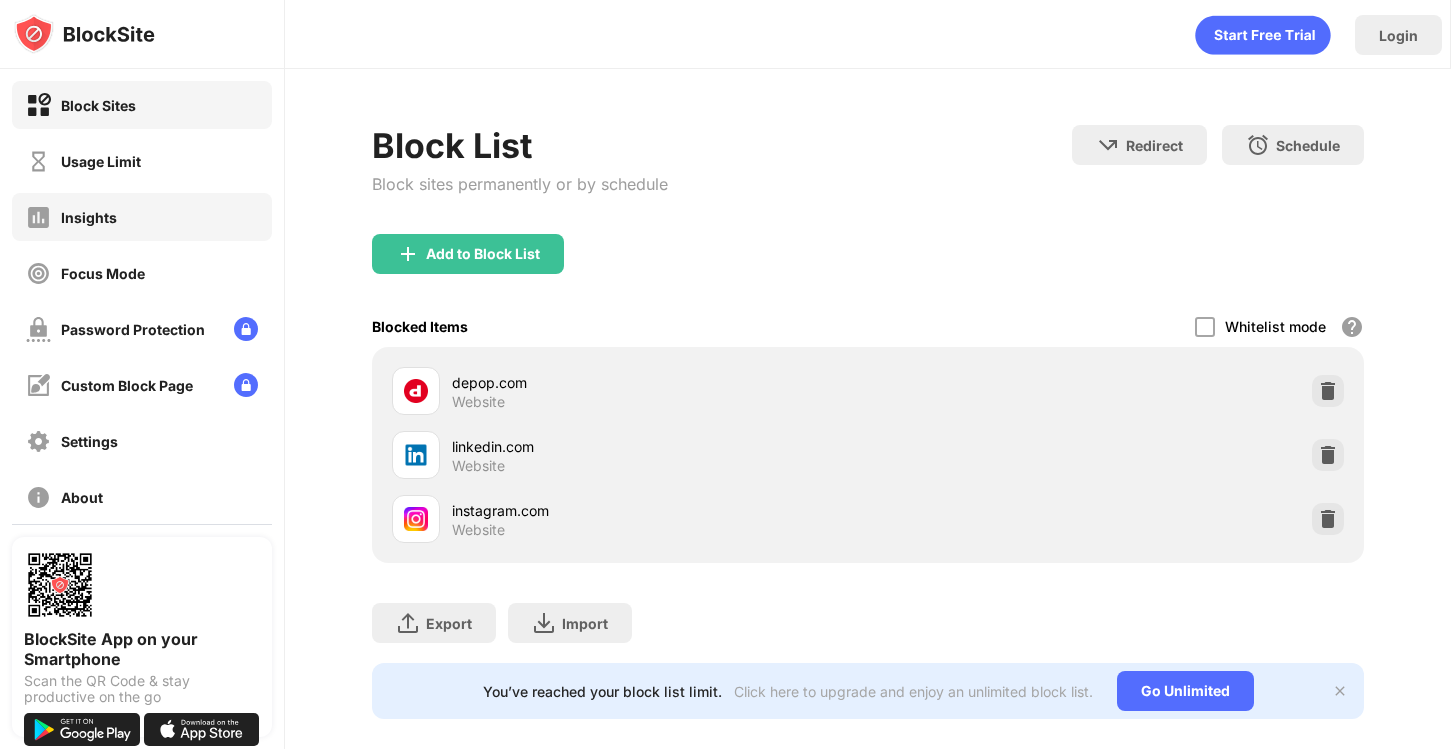 click on "Usage Limit" at bounding box center (142, 161) 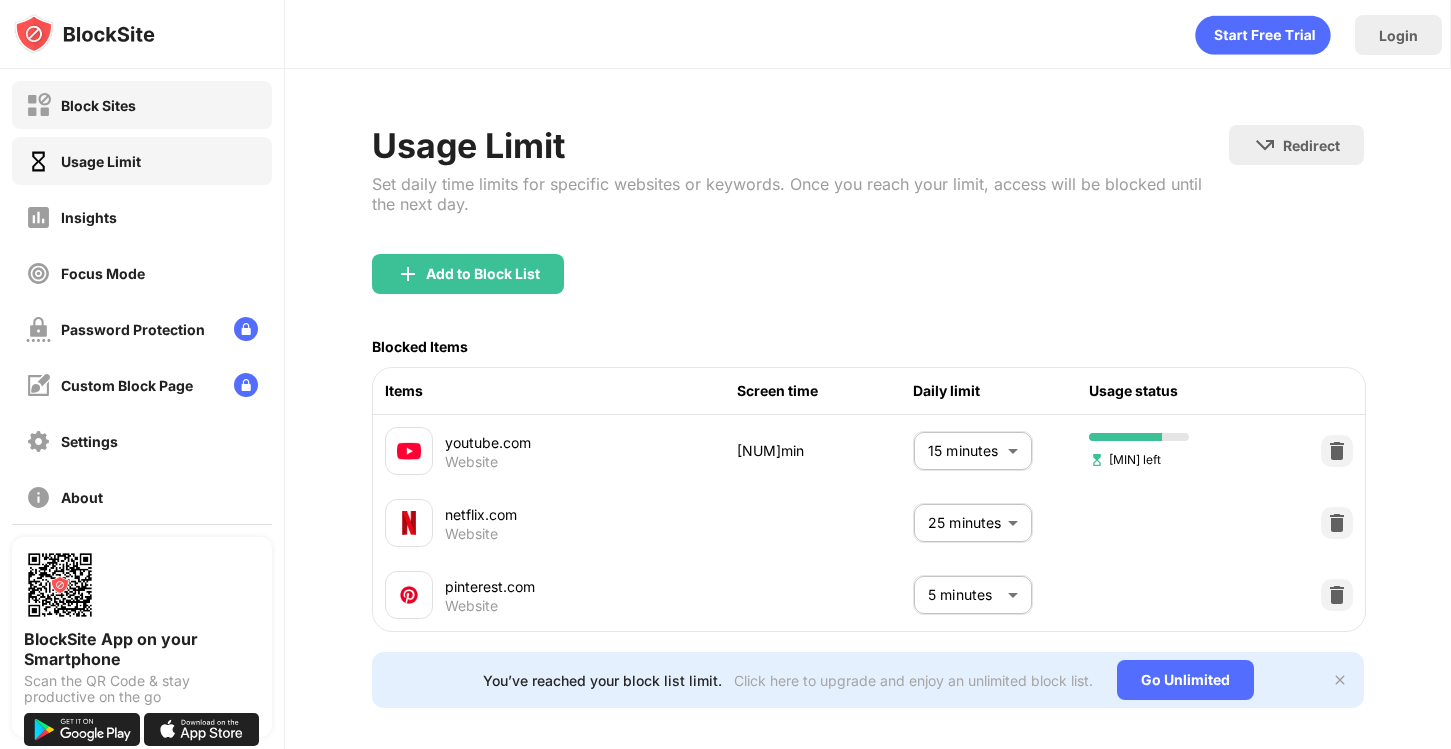 click on "Block Sites" at bounding box center [142, 105] 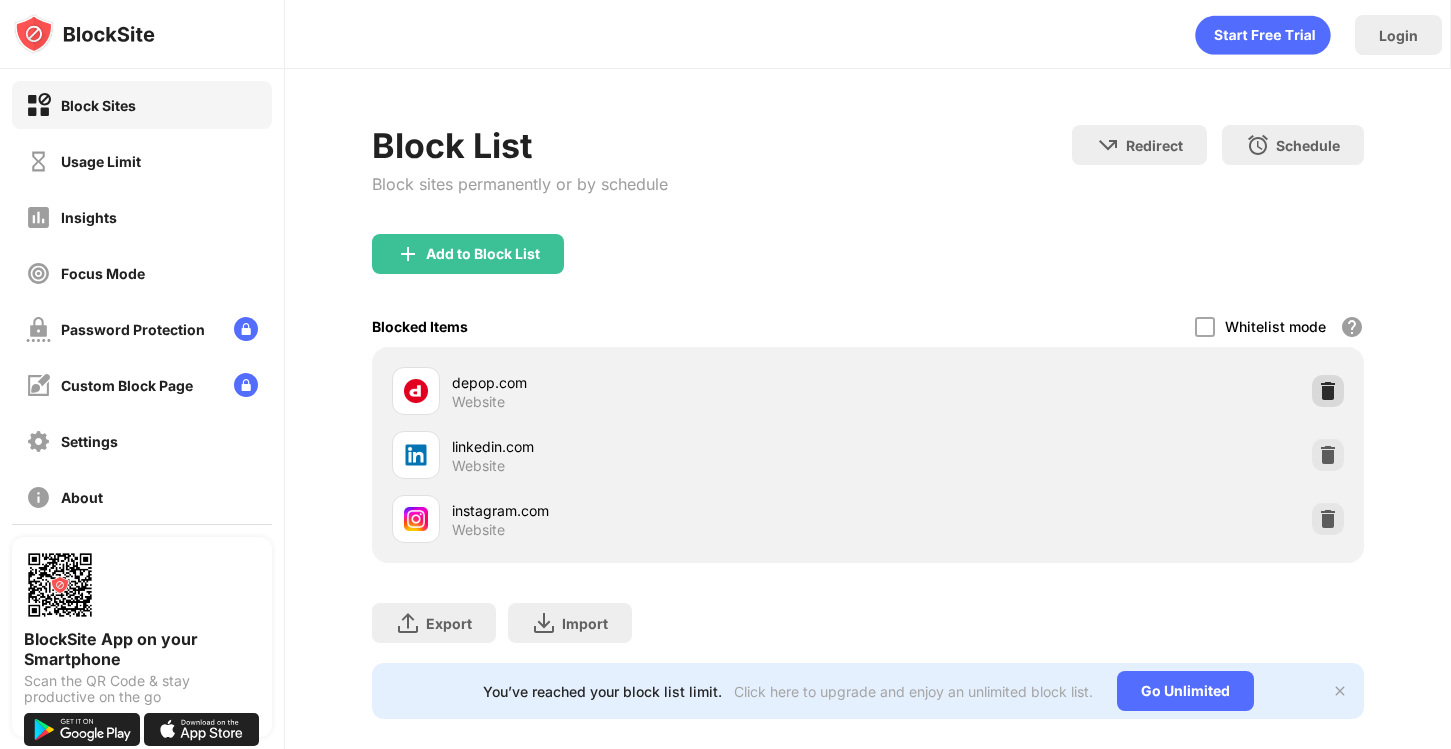 click at bounding box center [1328, 391] 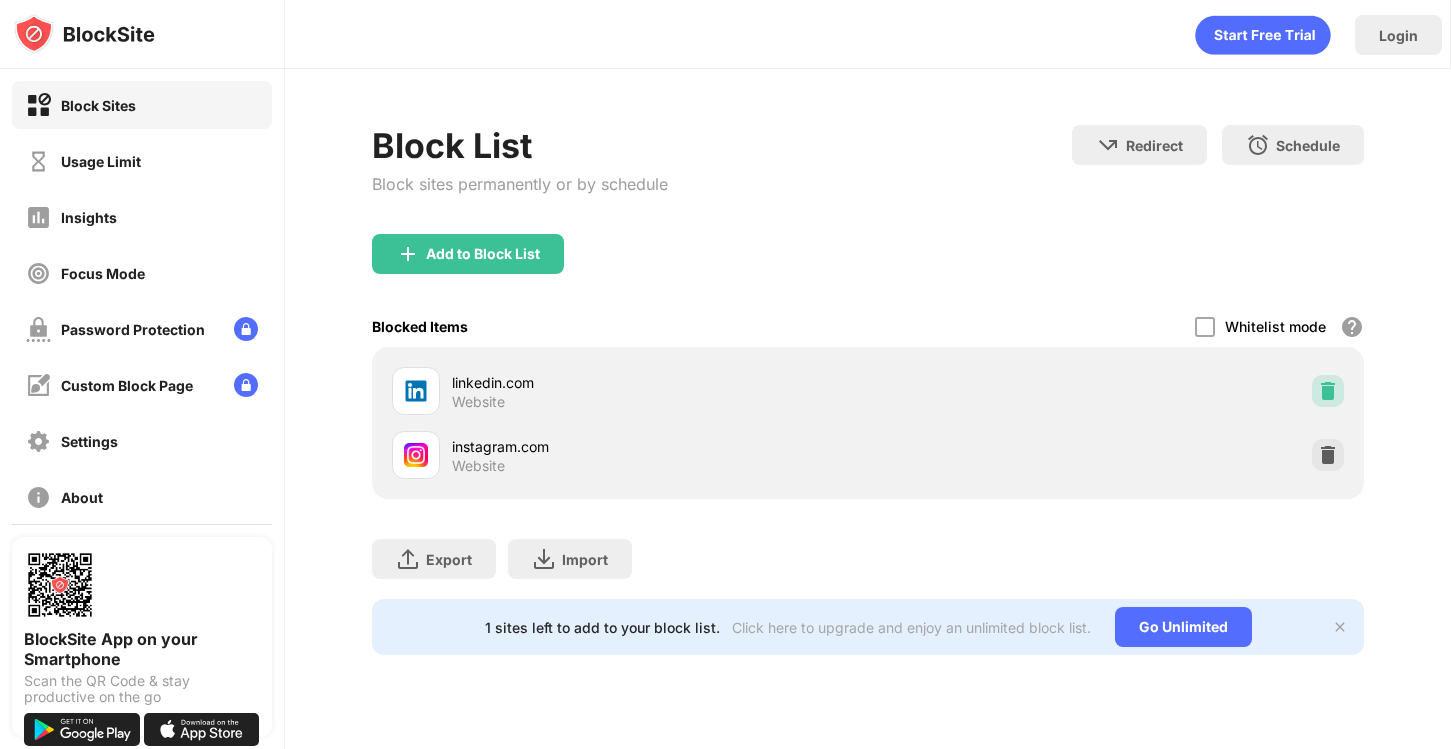 click at bounding box center [1328, 391] 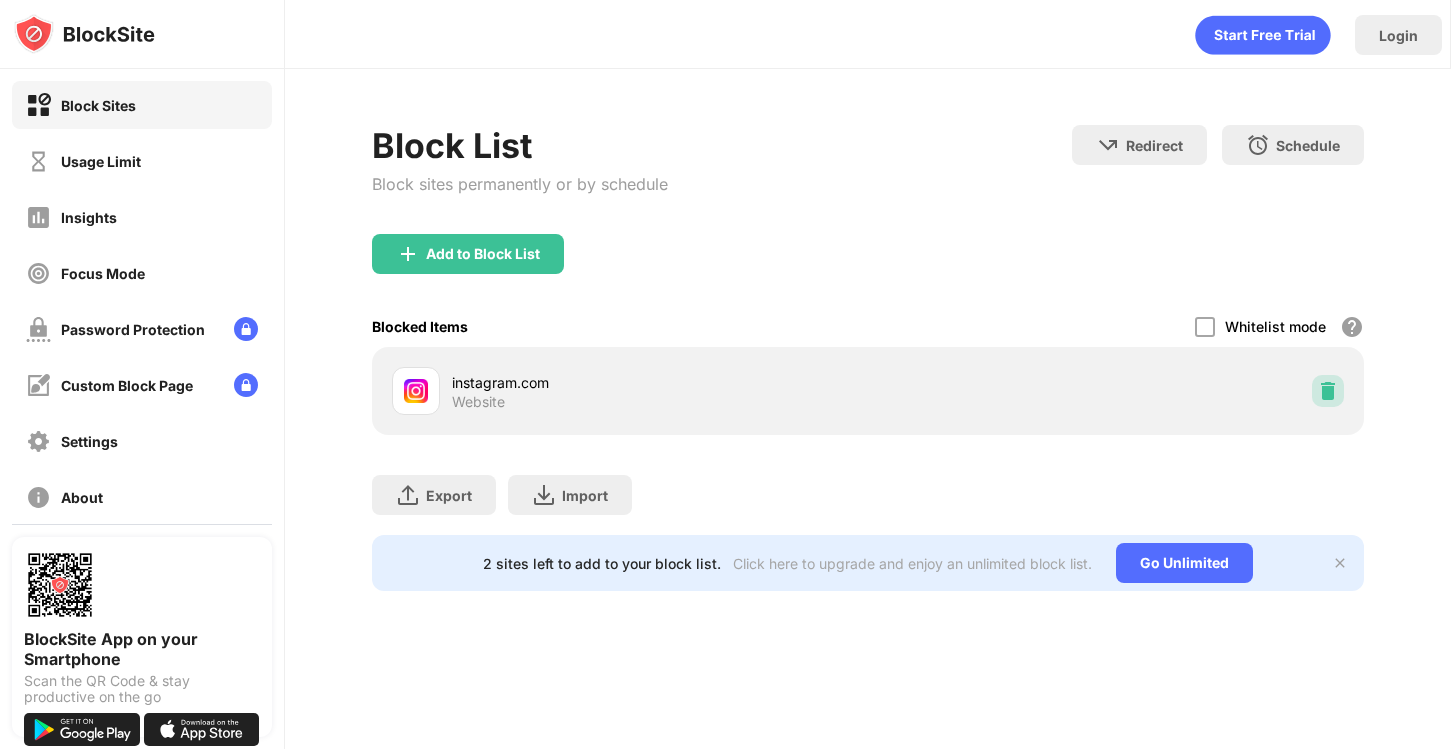 click at bounding box center [1328, 391] 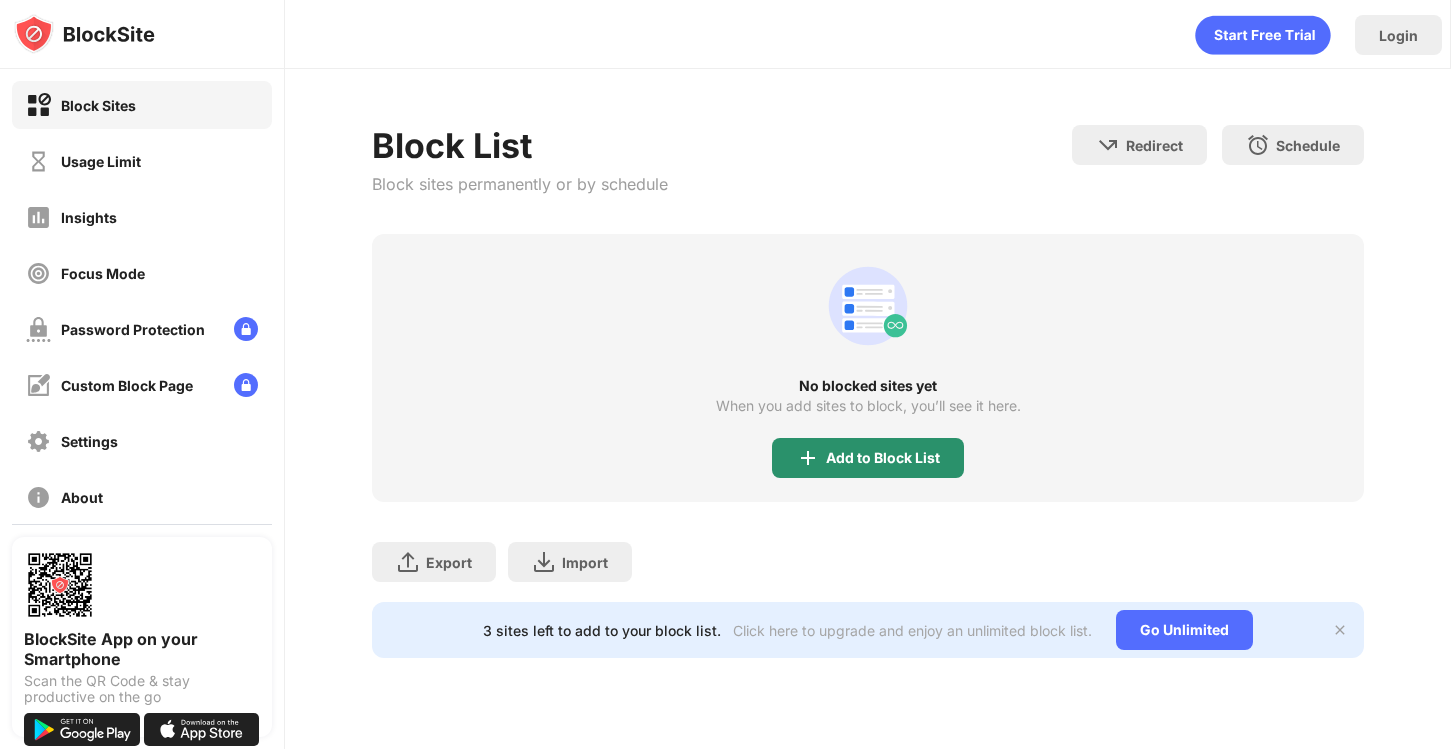 click on "Add to Block List" at bounding box center (868, 458) 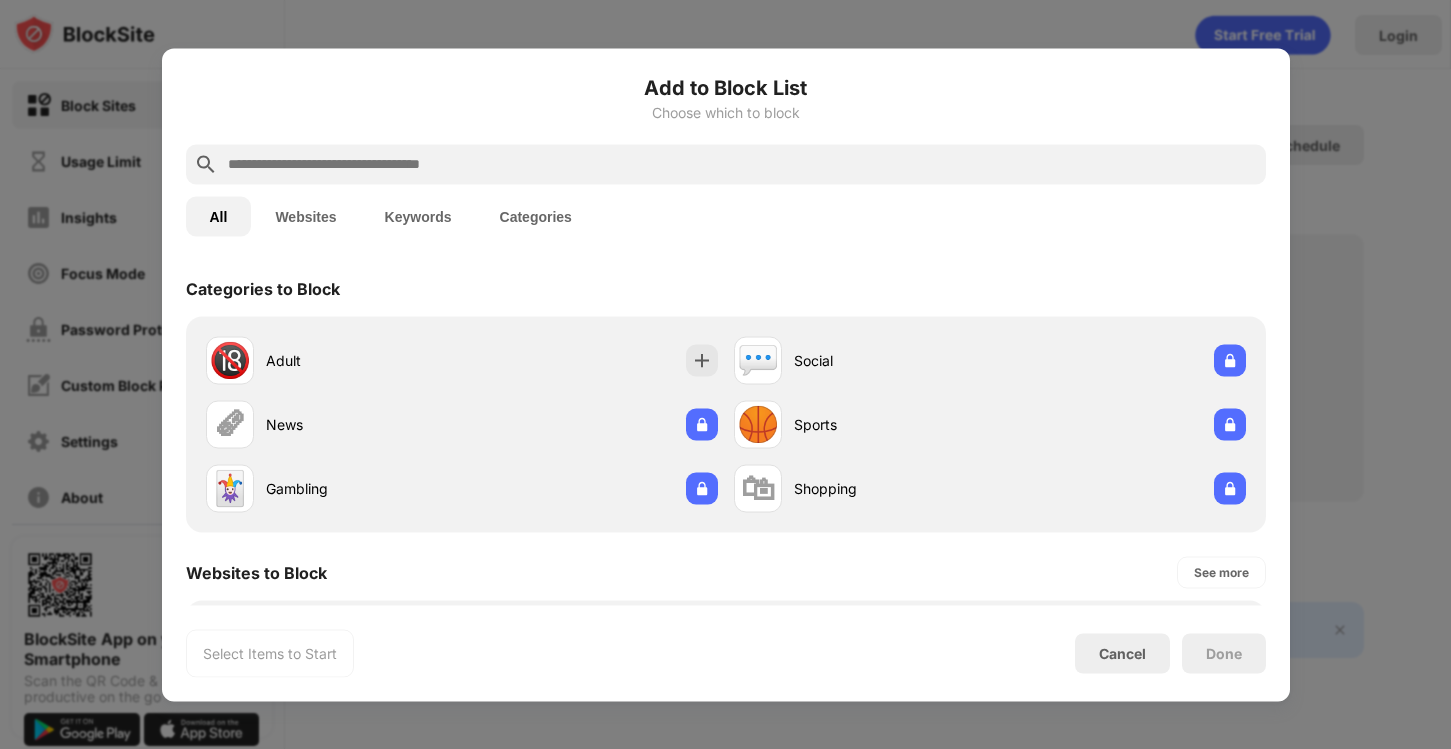 click at bounding box center (742, 164) 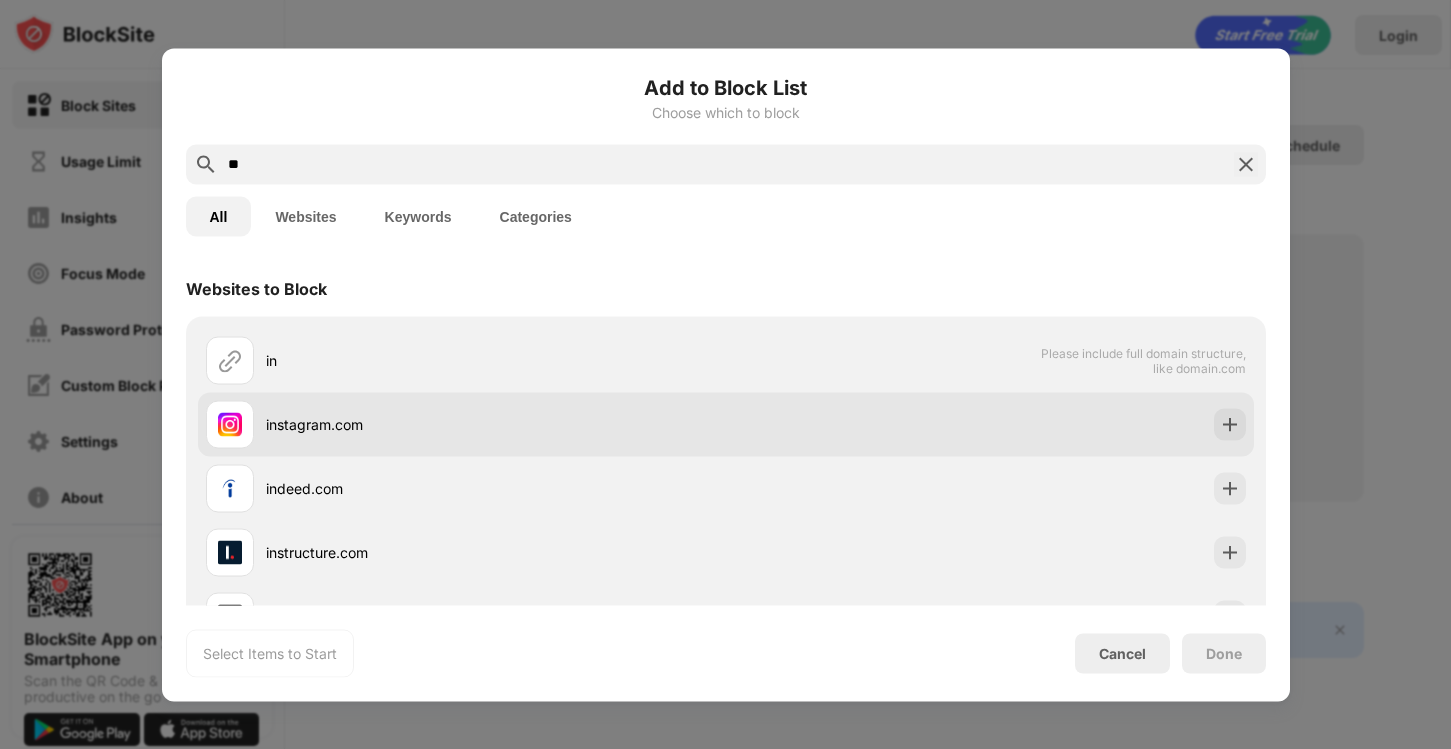 click on "instagram.com" at bounding box center [496, 424] 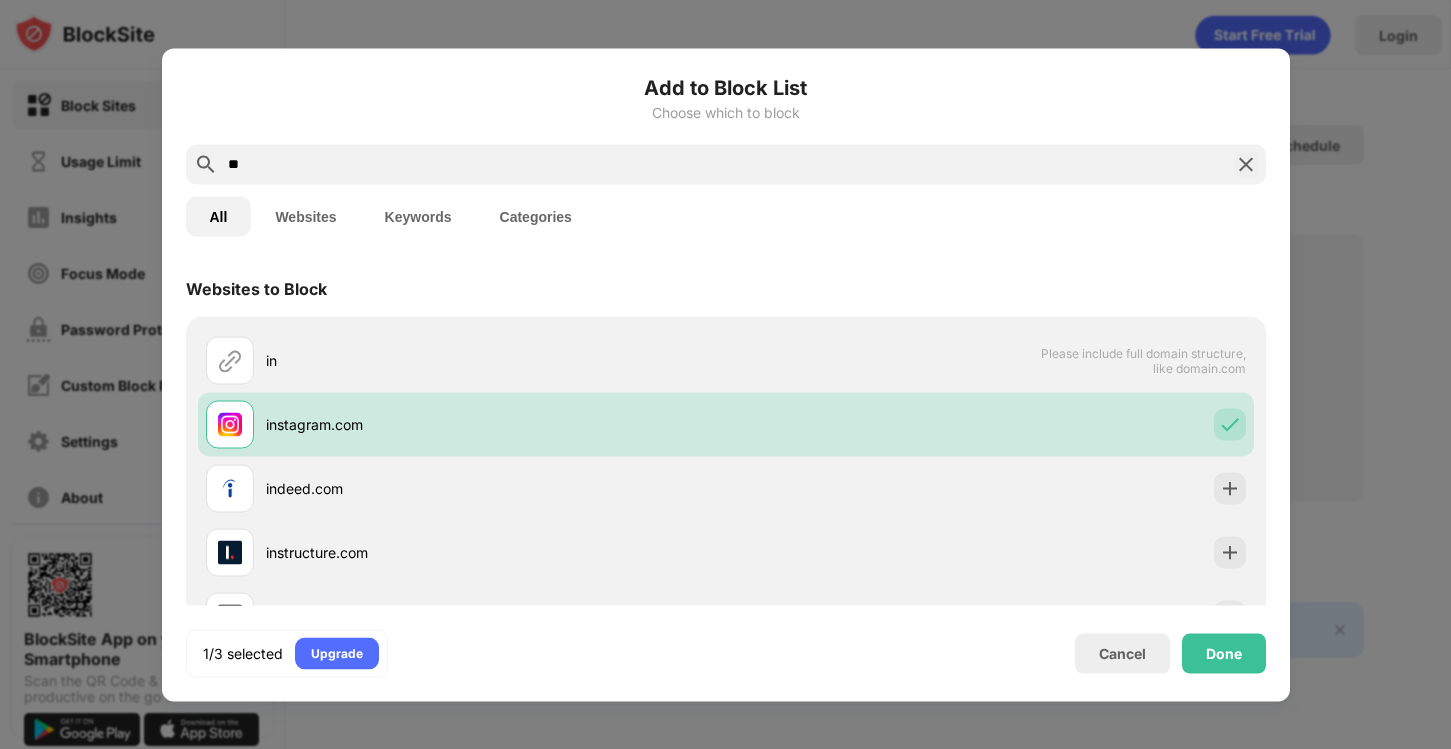 click on "**" at bounding box center [726, 164] 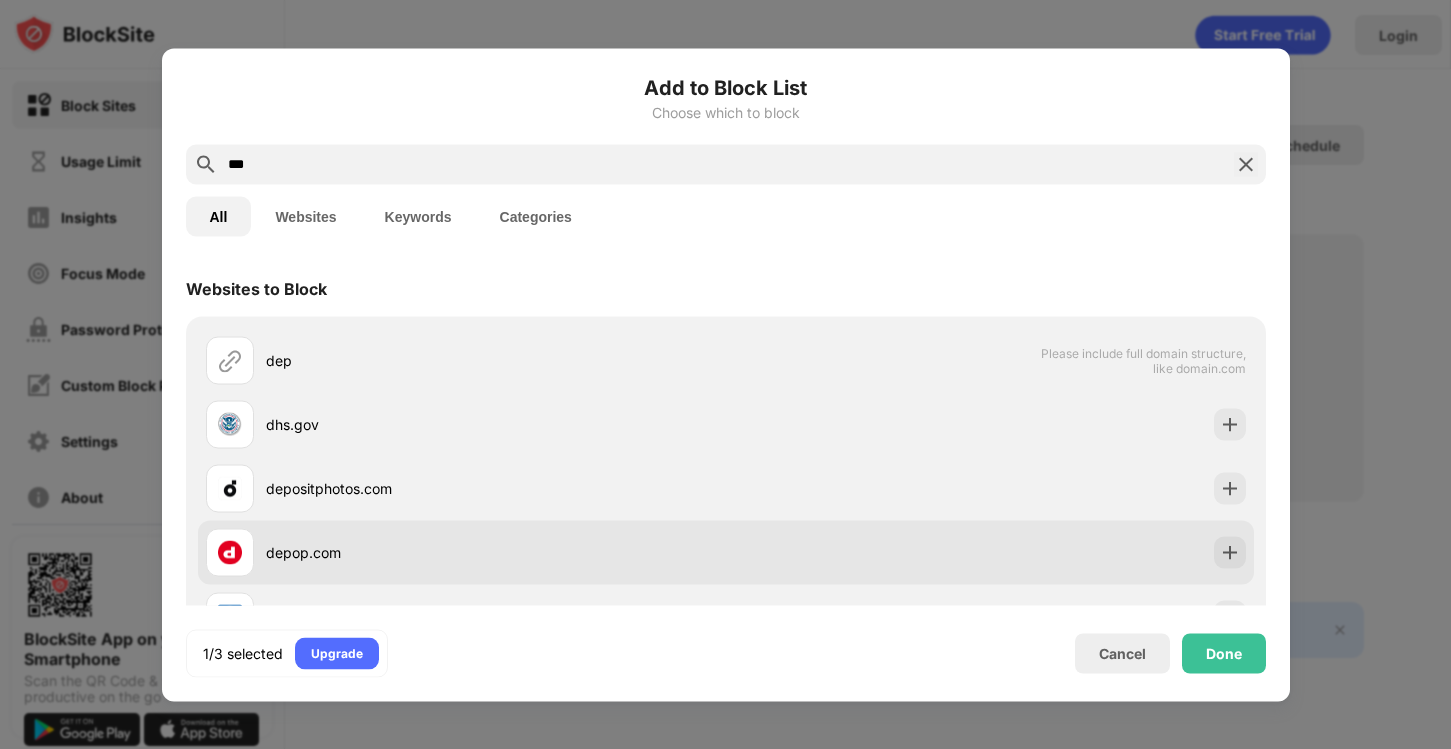 click on "depop.com" at bounding box center (466, 552) 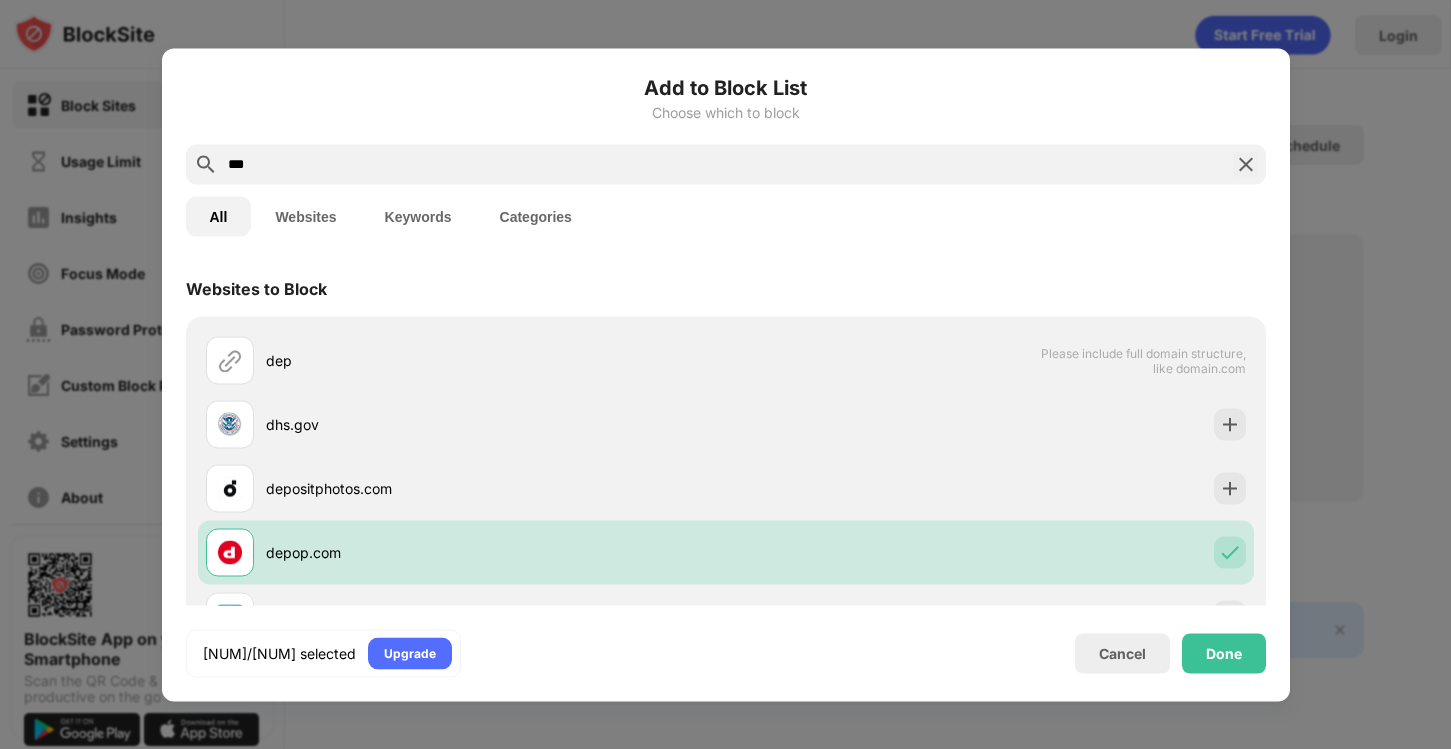 click on "***" at bounding box center [726, 164] 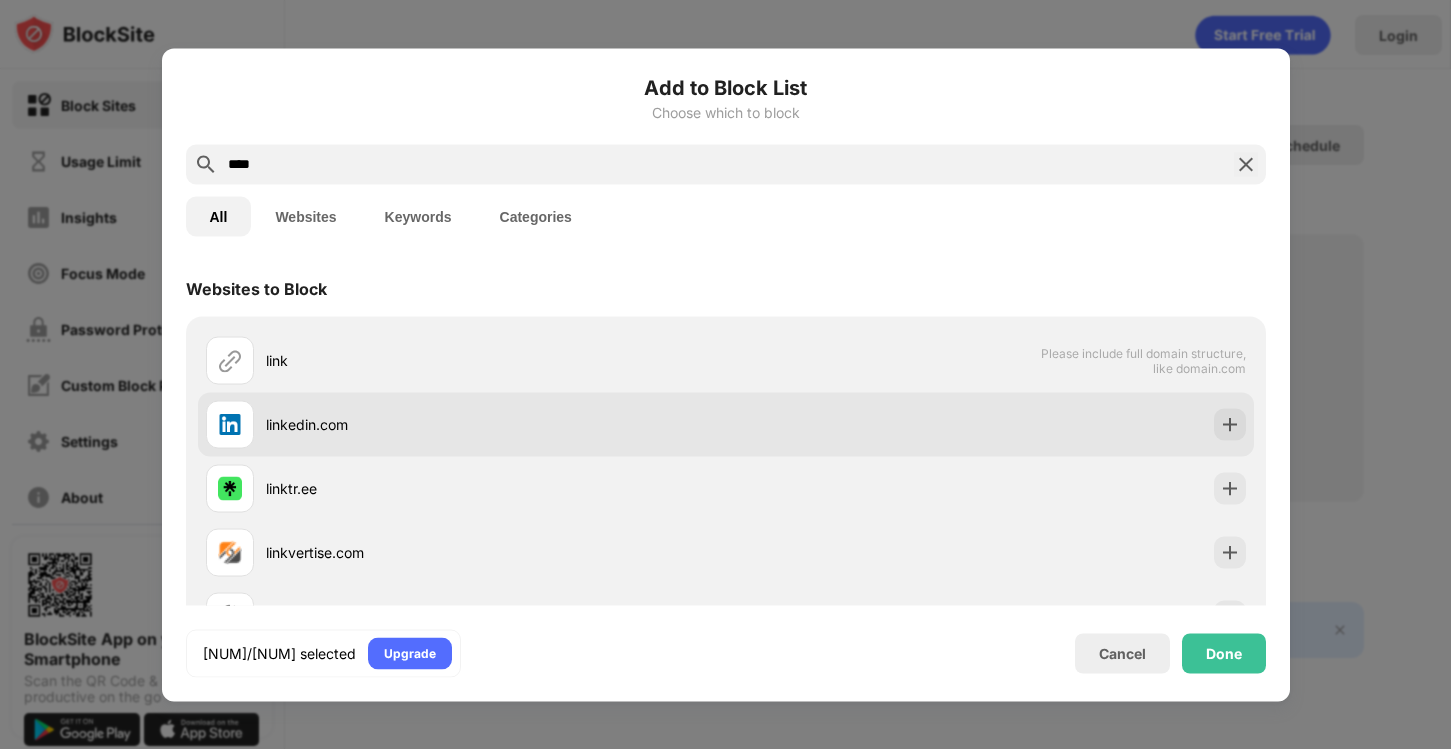 type on "****" 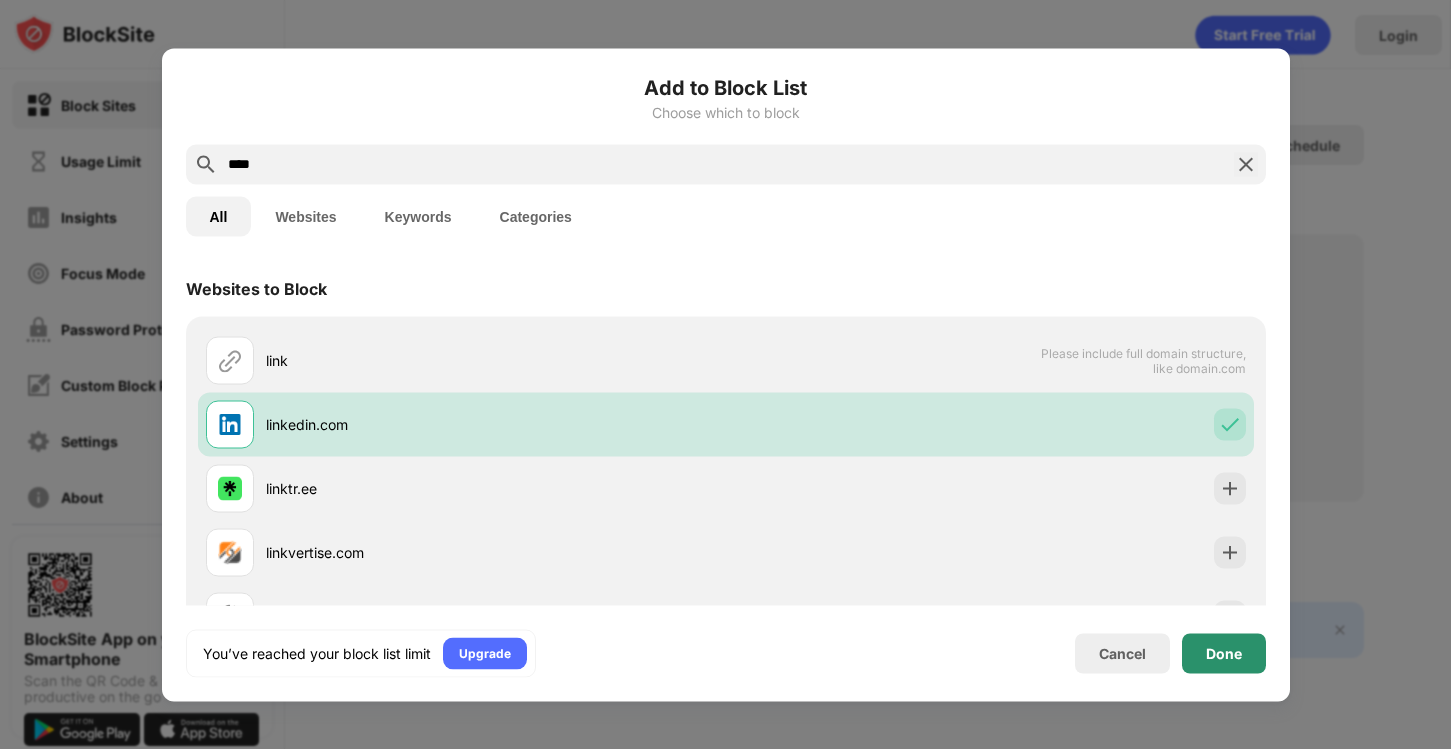 click on "Done" at bounding box center (1224, 653) 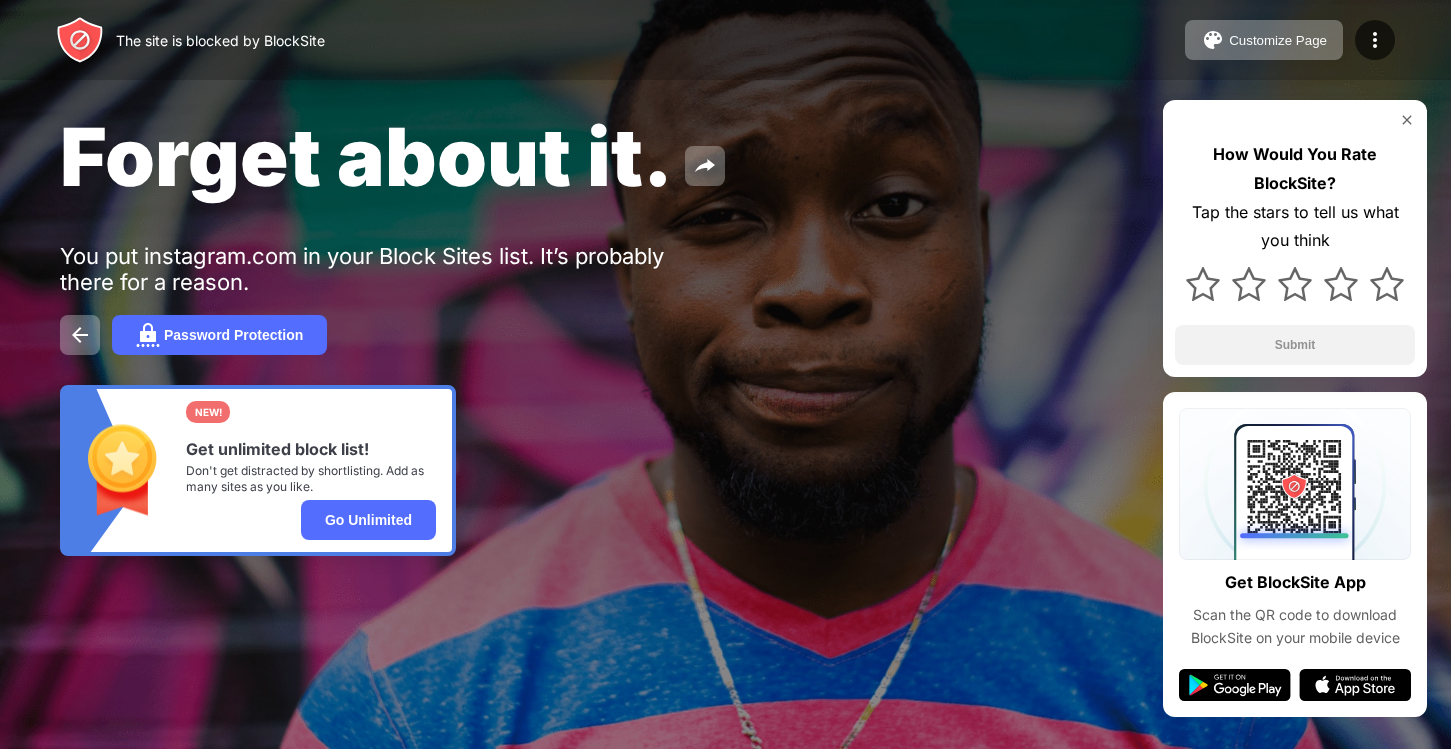 scroll, scrollTop: 0, scrollLeft: 0, axis: both 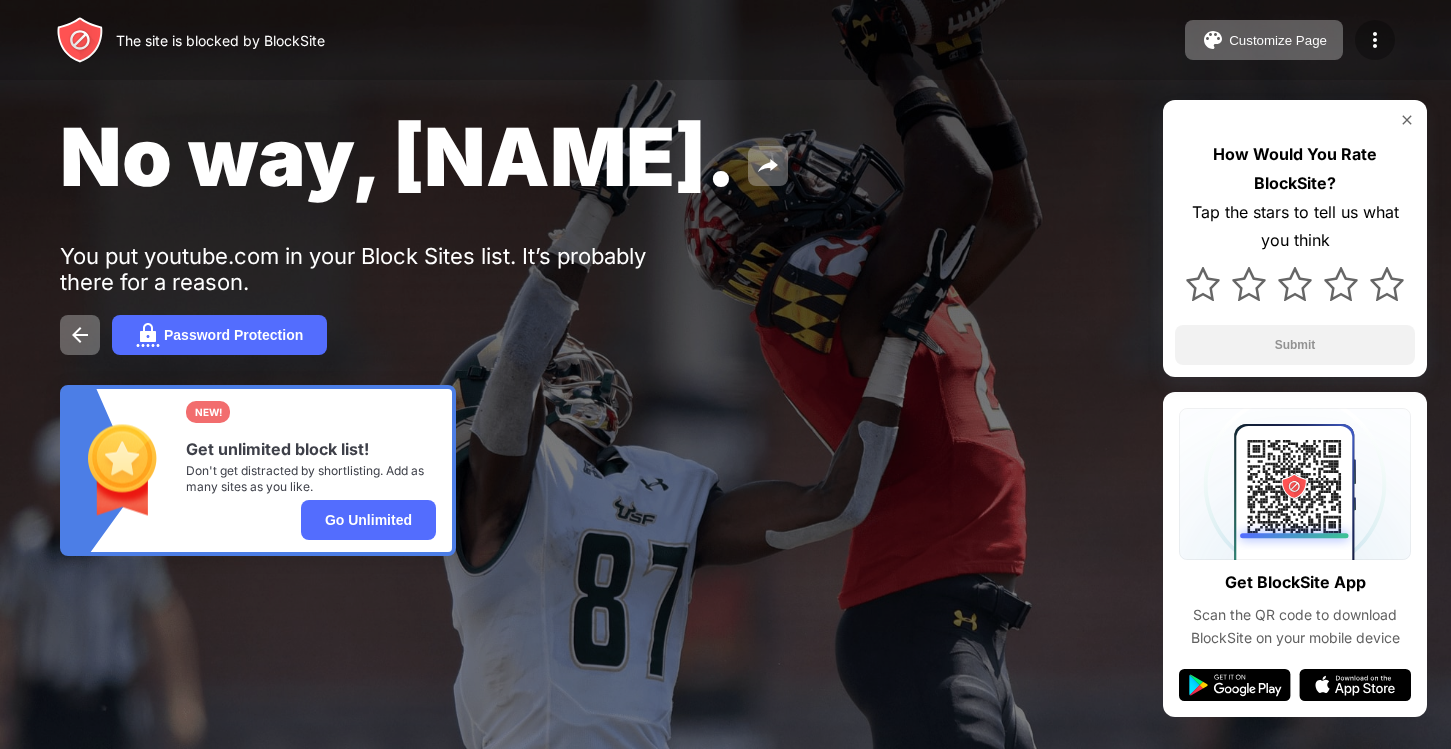 click at bounding box center [1375, 40] 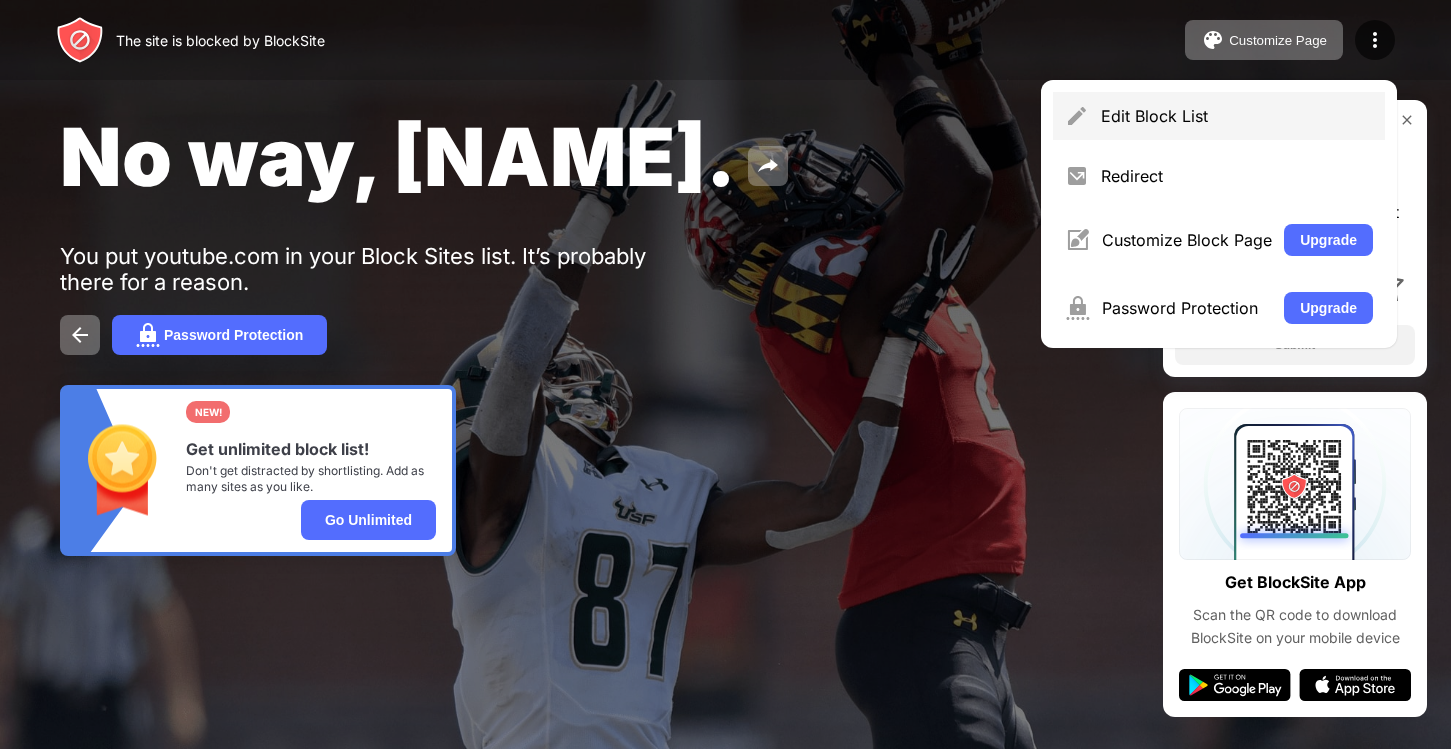 click on "Edit Block List" at bounding box center [1219, 116] 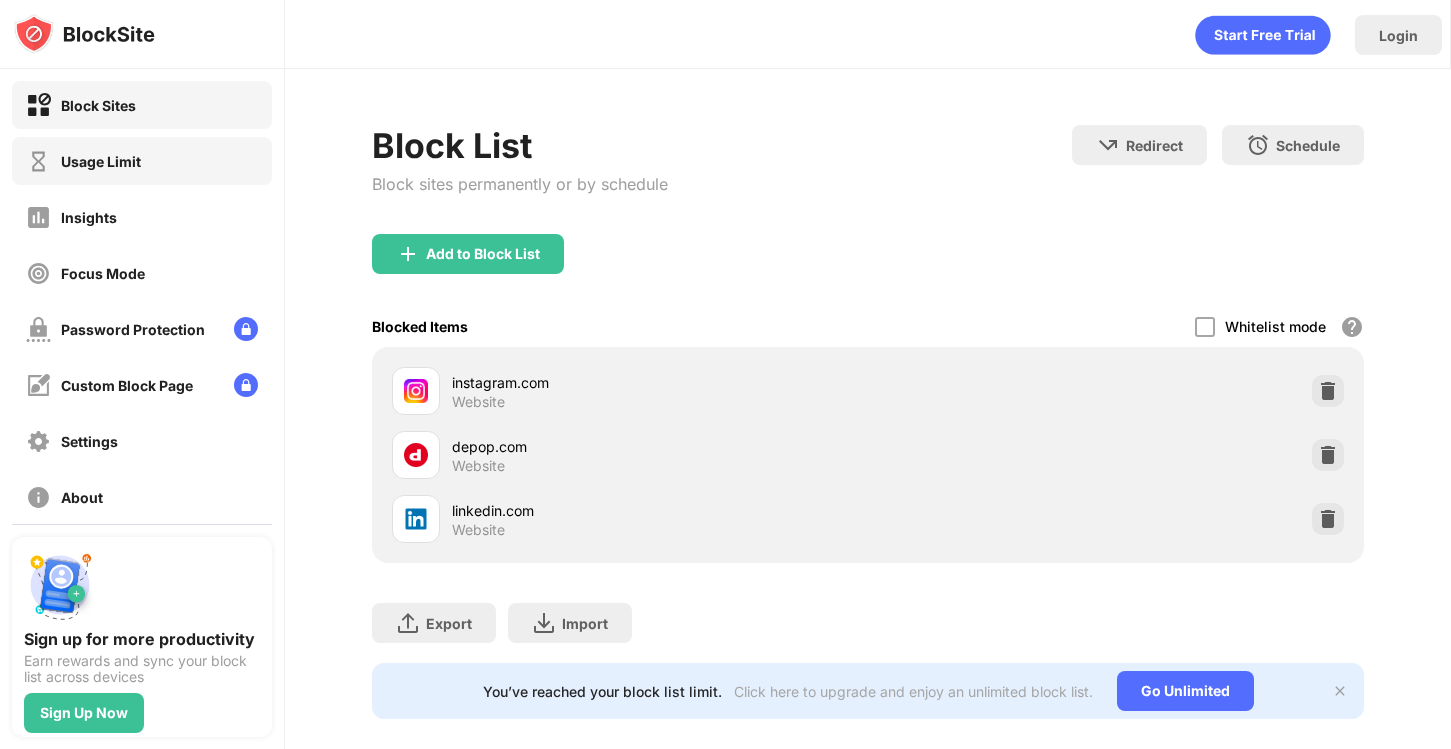 click on "Usage Limit" at bounding box center [142, 161] 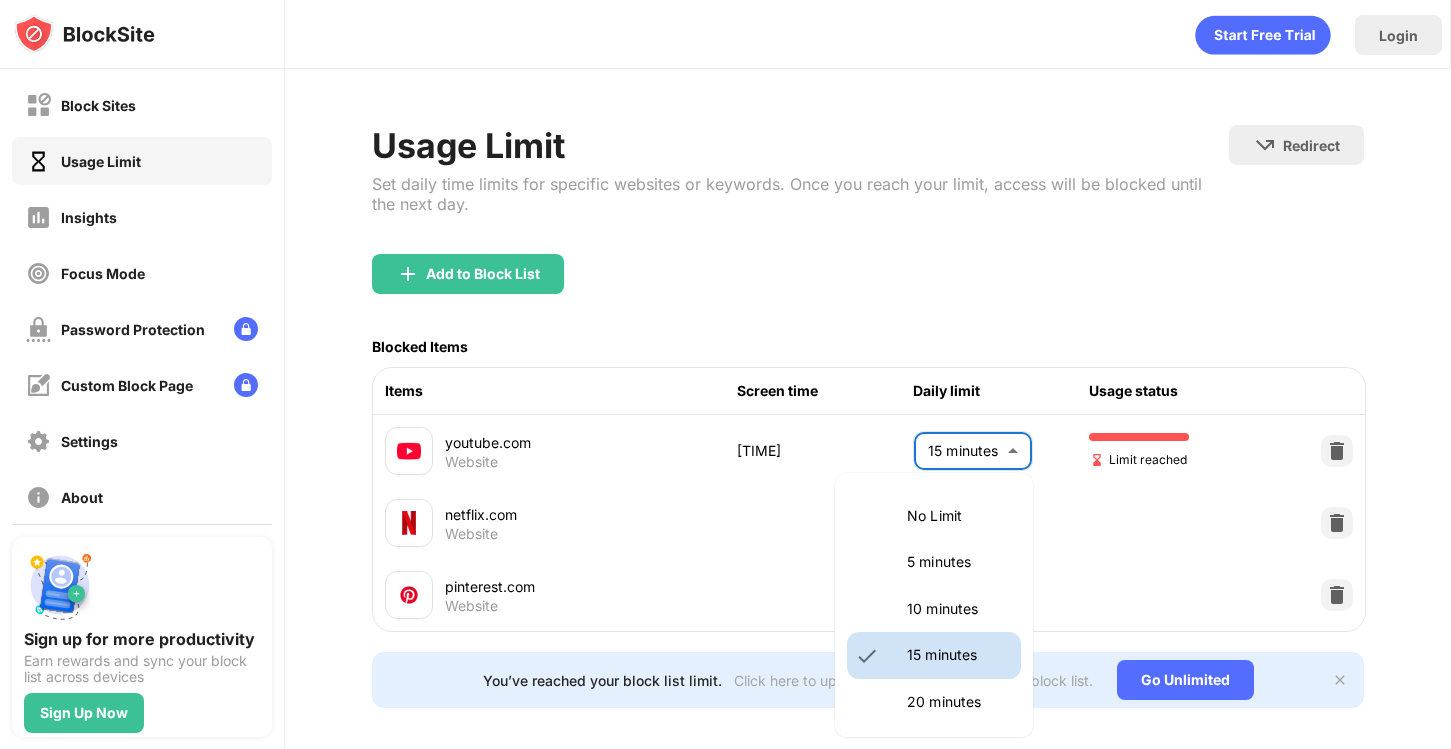 click on "Block Sites Usage Limit Insights Focus Mode Password Protection Custom Block Page Settings About Blocking Sync with other devices Disabled Sign up for more productivity Earn rewards and sync your block list across devices Sign Up Now Login Usage Limit Set daily time limits for specific websites or keywords. Once you reach your limit, access will be blocked until the next day. Redirect Choose a site to be redirected to when blocking is active Add to Block List Blocked Items Items Screen time Daily limit Usage status youtube.com Website 15min 15 minutes ** ​ Limit reached netflix.com Website 25 minutes ** ​ pinterest.com Website 5 minutes * ​ You’ve reached your block list limit. Click here to upgrade and enjoy an unlimited block list. Go Unlimited
No Limit 5 minutes 10 minutes 15 minutes 20 minutes 25 minutes 30 minutes 35 minutes 40 minutes 45 minutes 50 minutes 55 minutes 60 minutes 1.5 hours 2 hours 2.5 hours 3 hours 3.5 hours 4 hours 4.5 hours 5 hours 5.5 hours 6 hours 6.5 hours 7 hours" at bounding box center (725, 374) 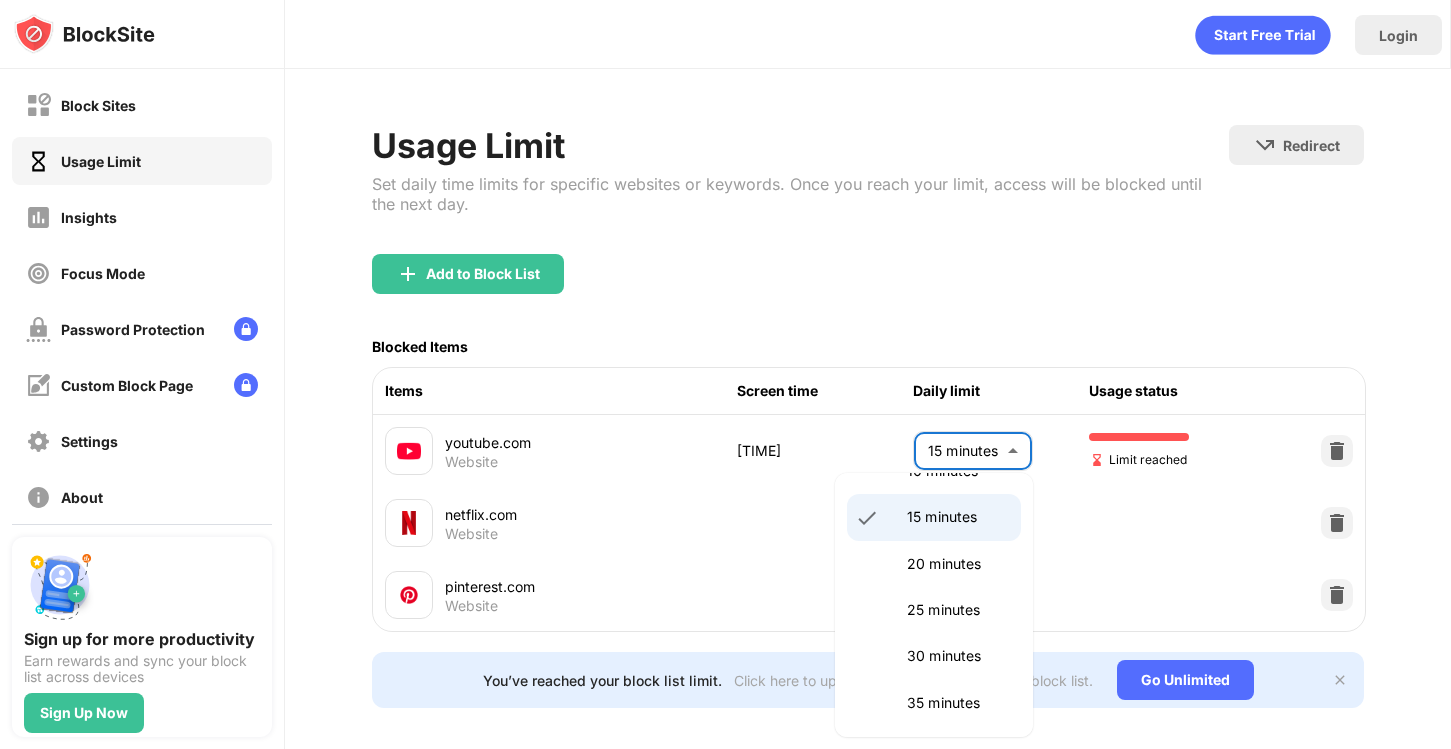 scroll, scrollTop: 140, scrollLeft: 0, axis: vertical 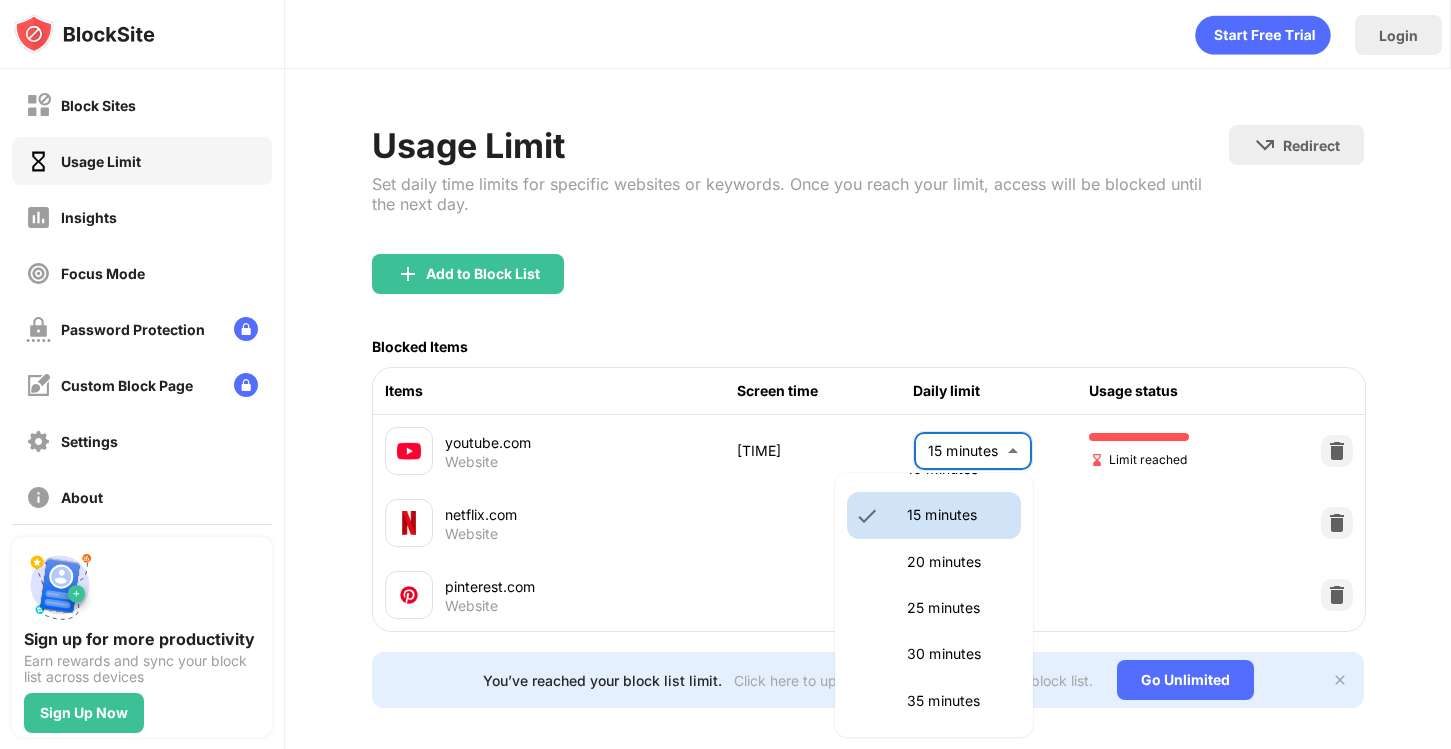 click on "25 minutes" at bounding box center (958, 376) 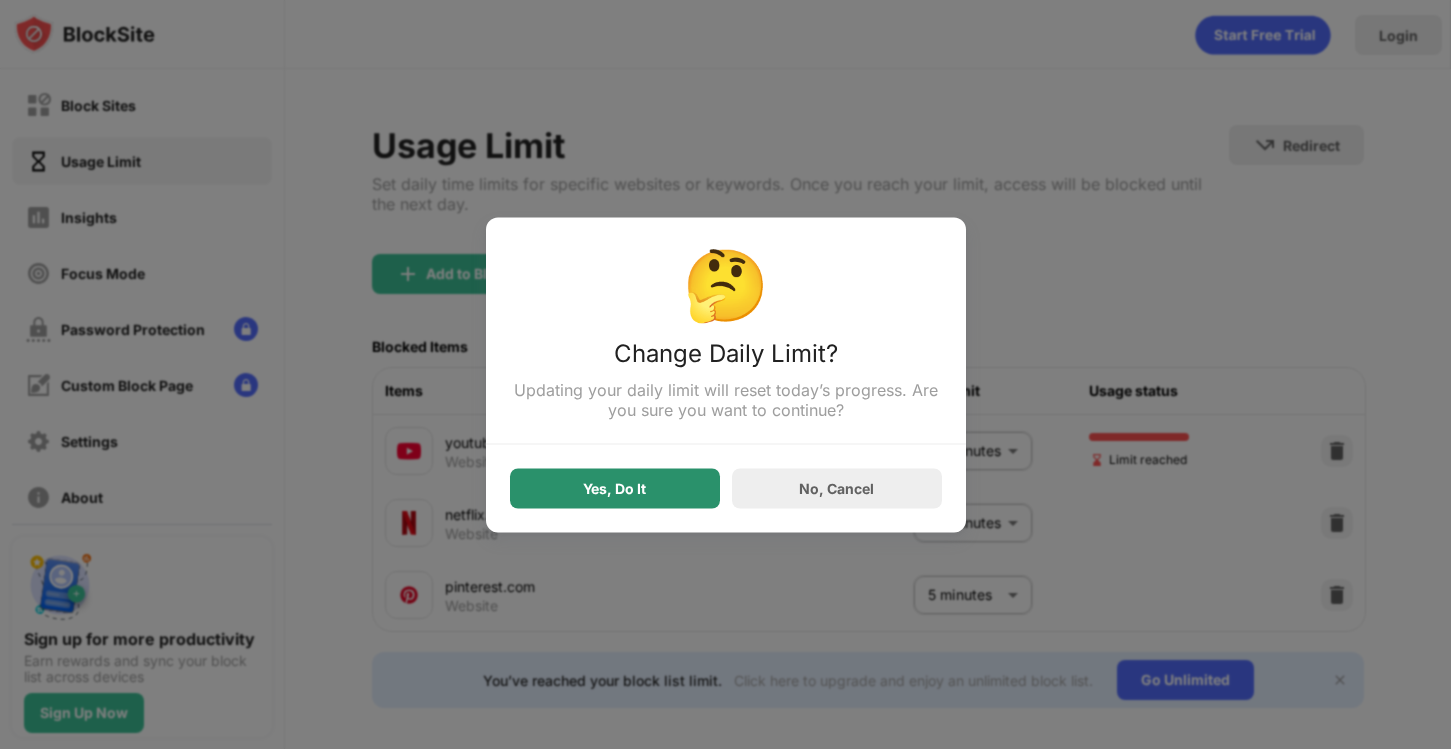 click on "Yes, Do It" at bounding box center (615, 488) 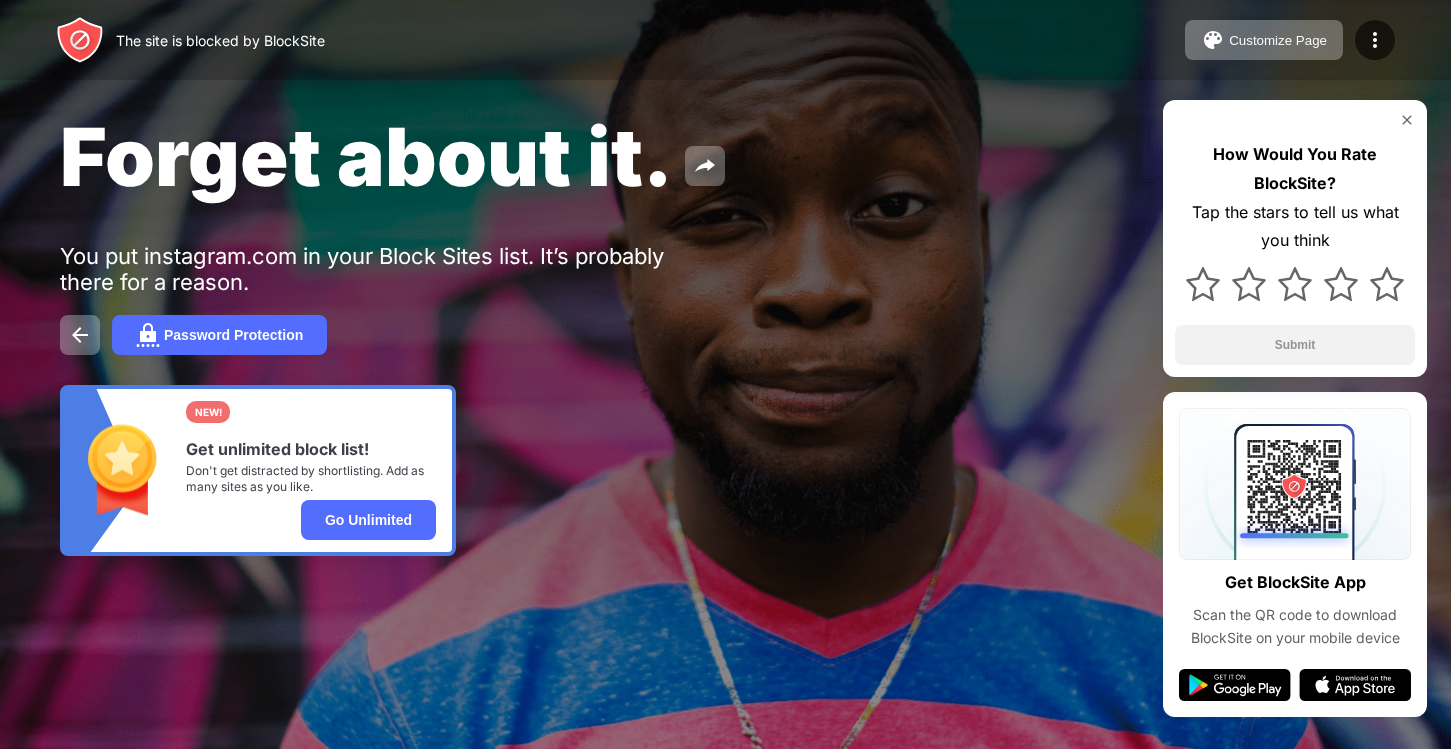 scroll, scrollTop: 0, scrollLeft: 0, axis: both 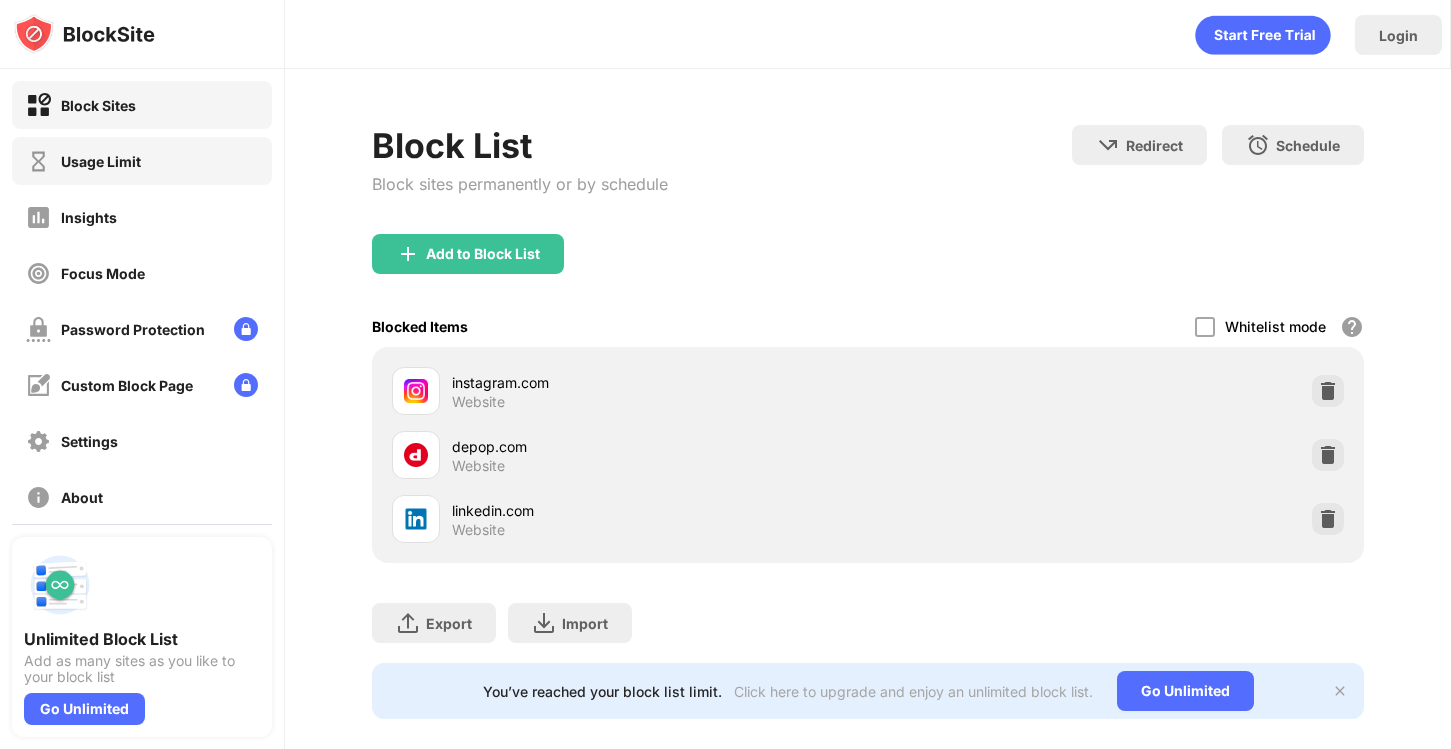 click on "Usage Limit" at bounding box center (142, 161) 